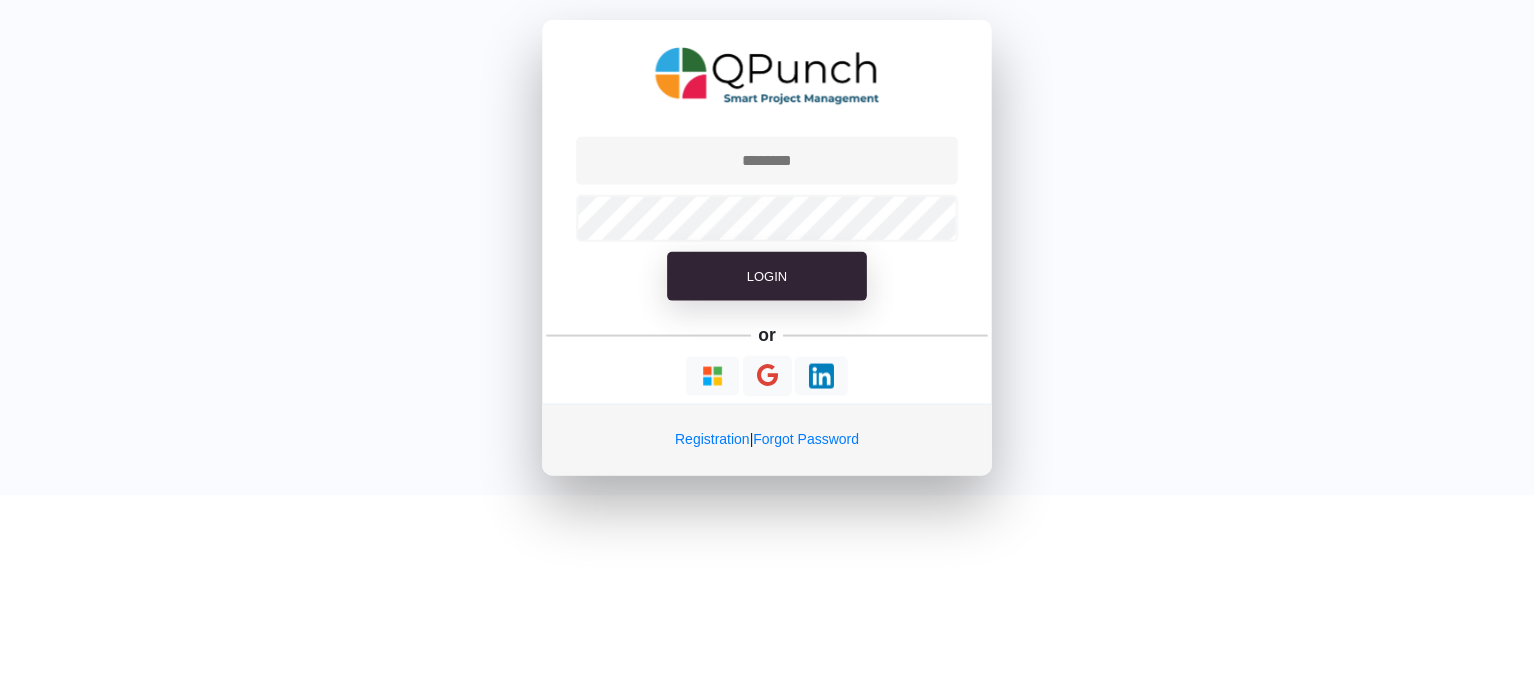 scroll, scrollTop: 0, scrollLeft: 0, axis: both 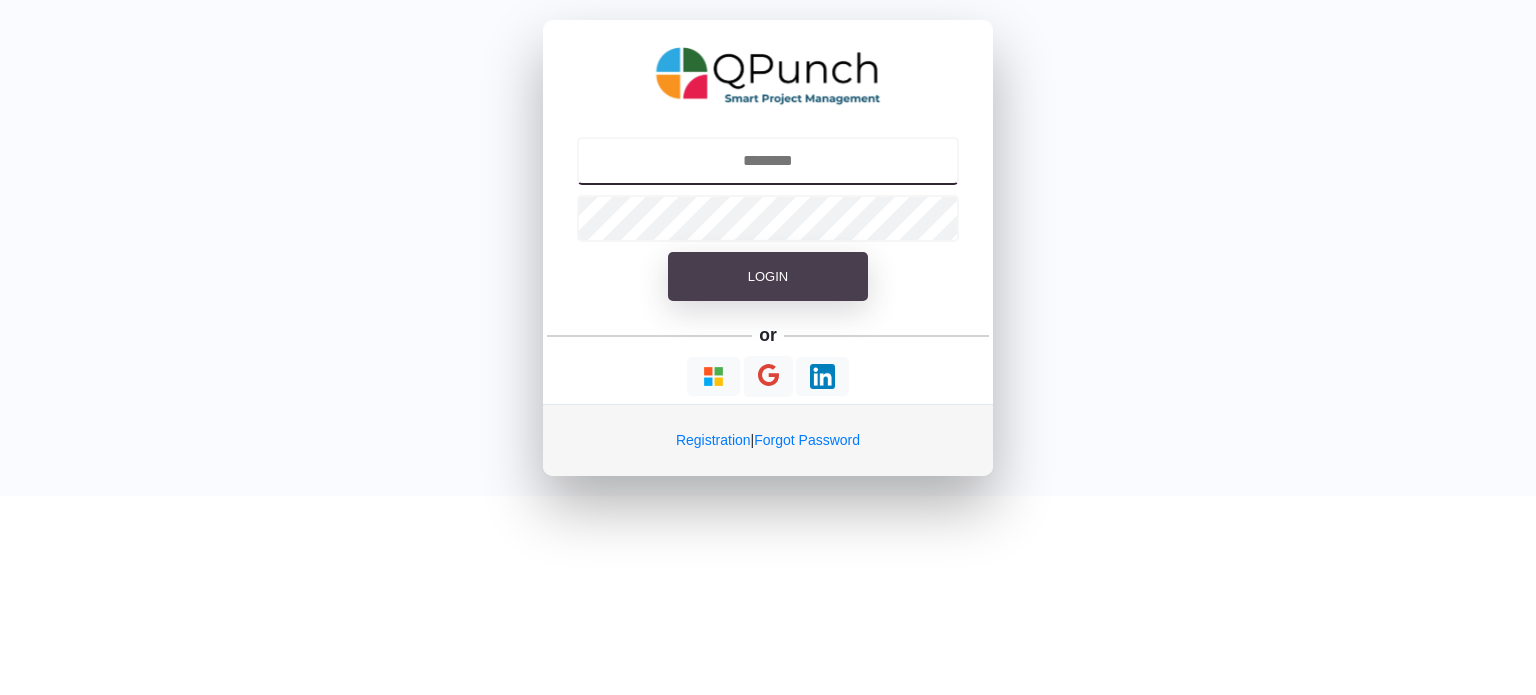 type on "**********" 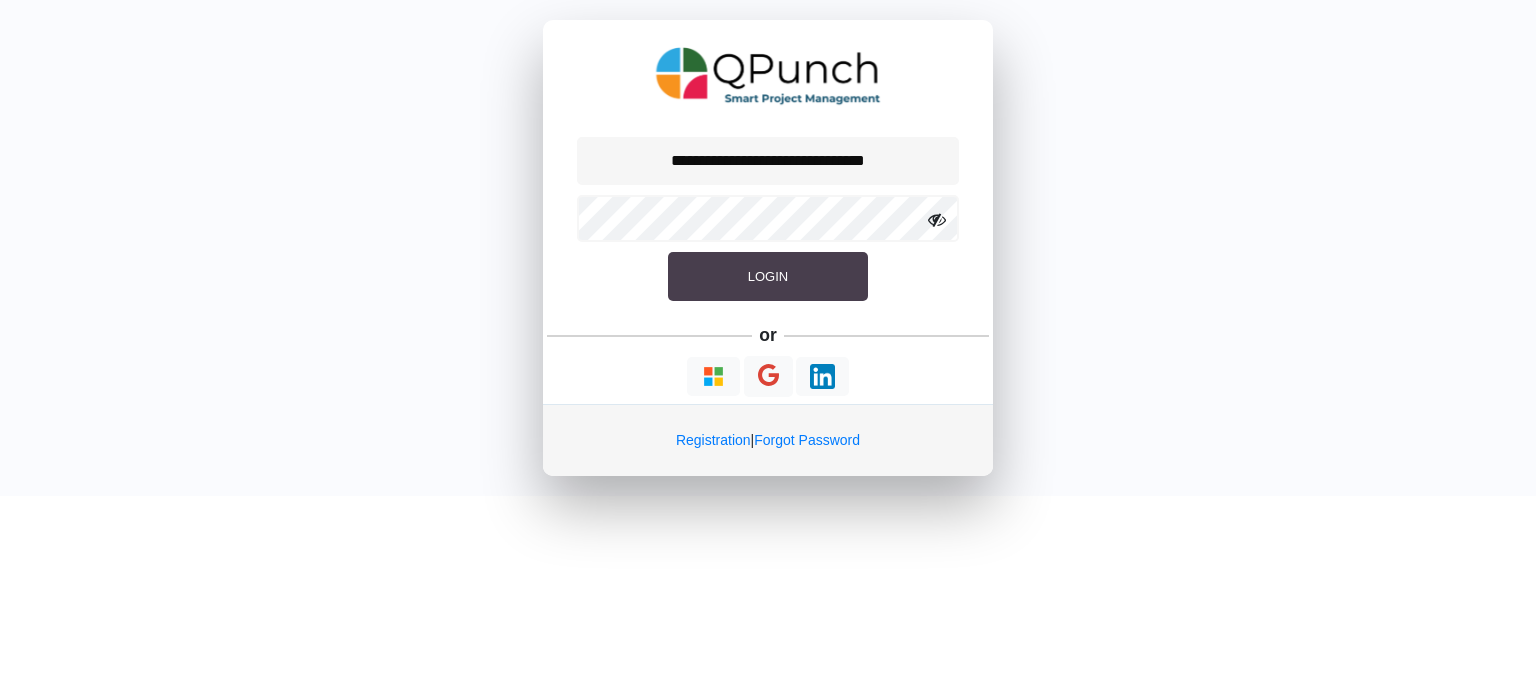 click on "Login" at bounding box center [768, 277] 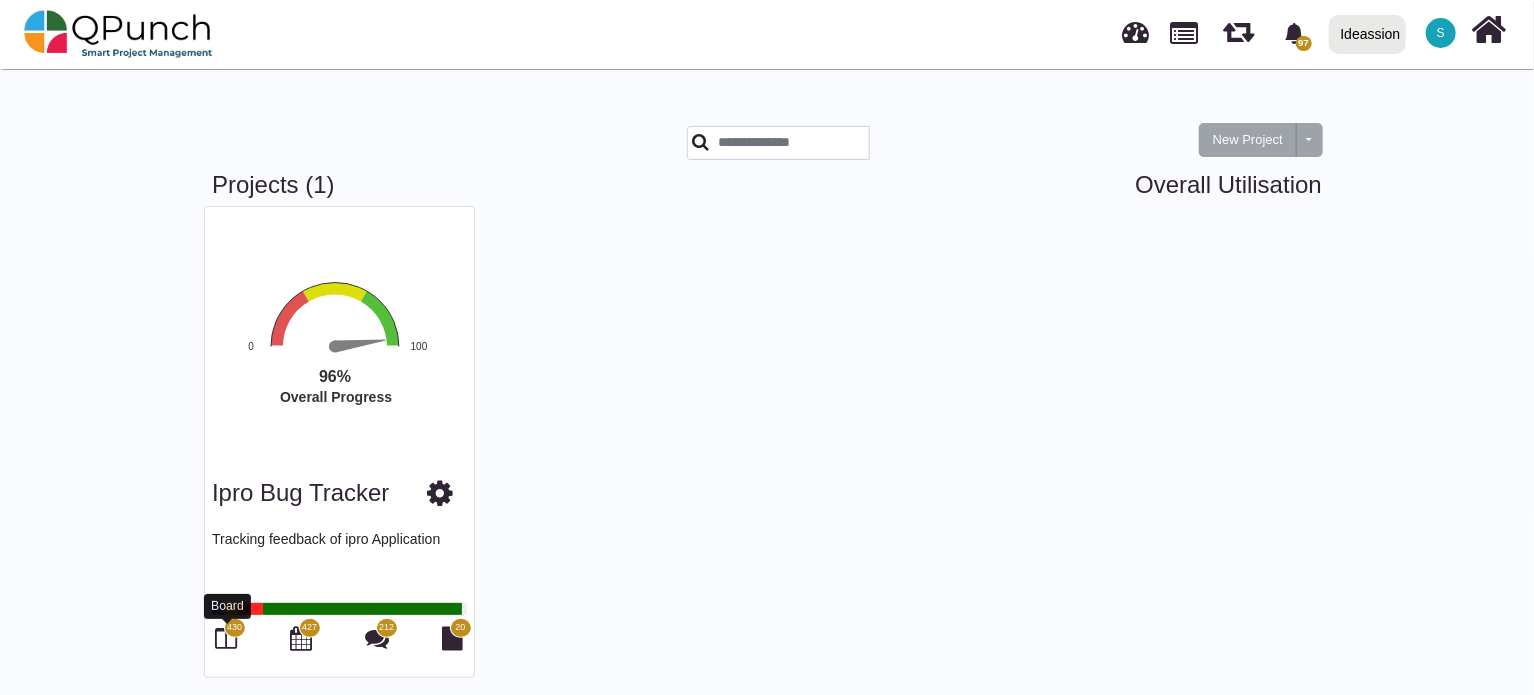 click at bounding box center (227, 638) 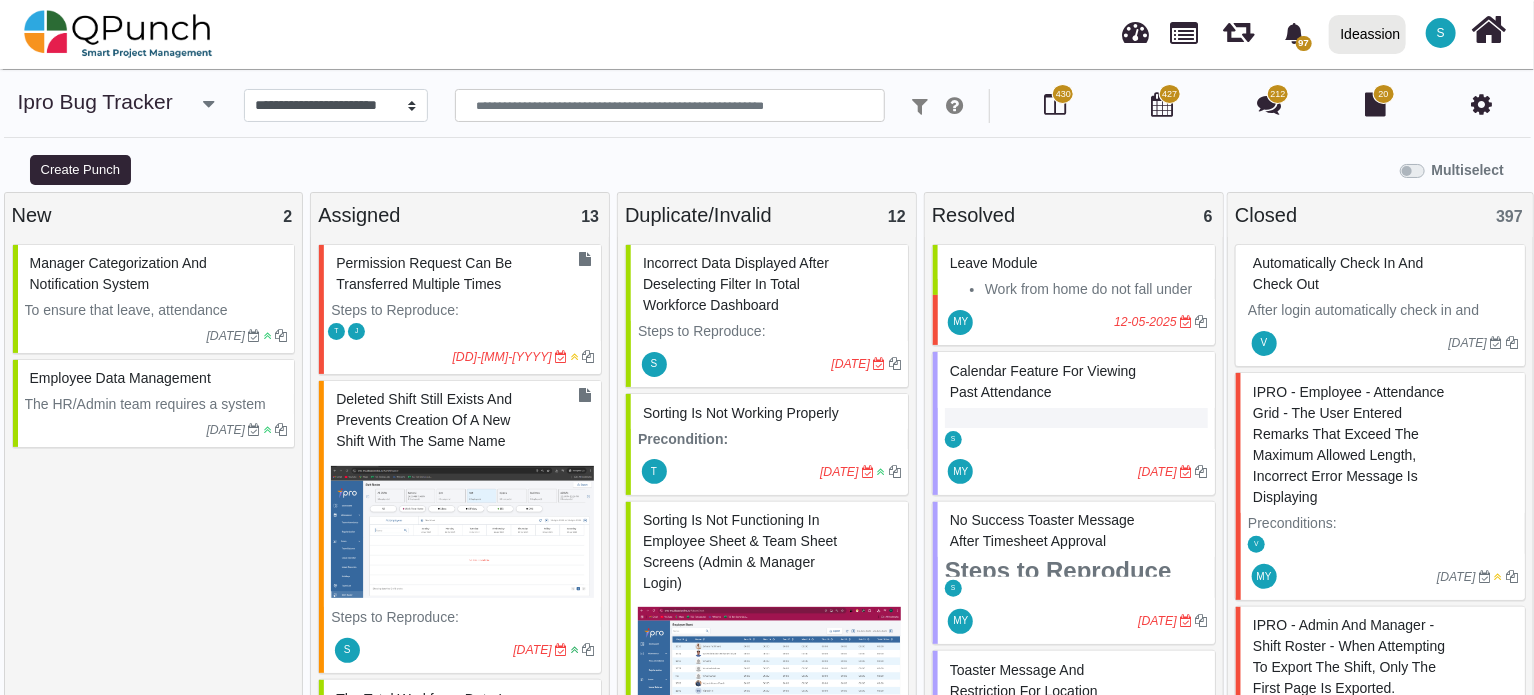 scroll, scrollTop: 150, scrollLeft: 0, axis: vertical 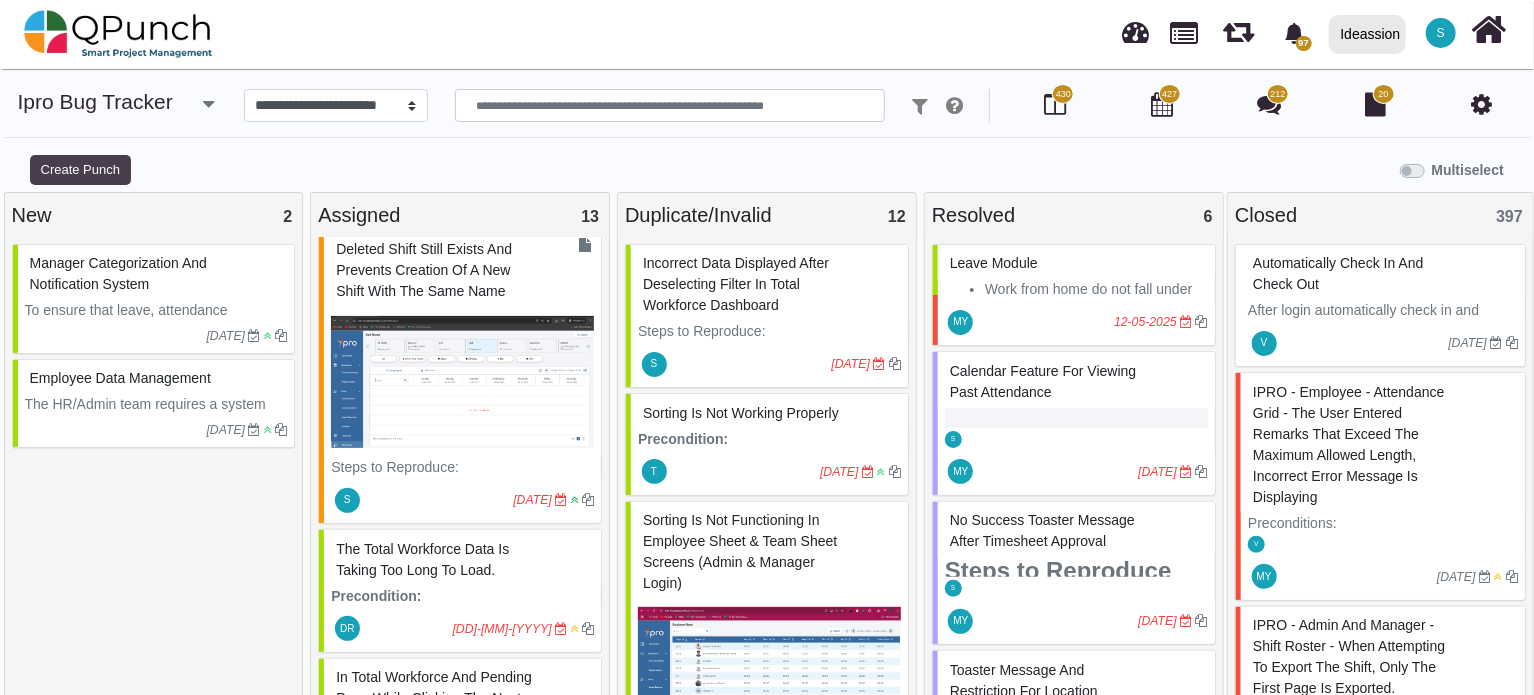 click on "Create Punch" at bounding box center (80, 170) 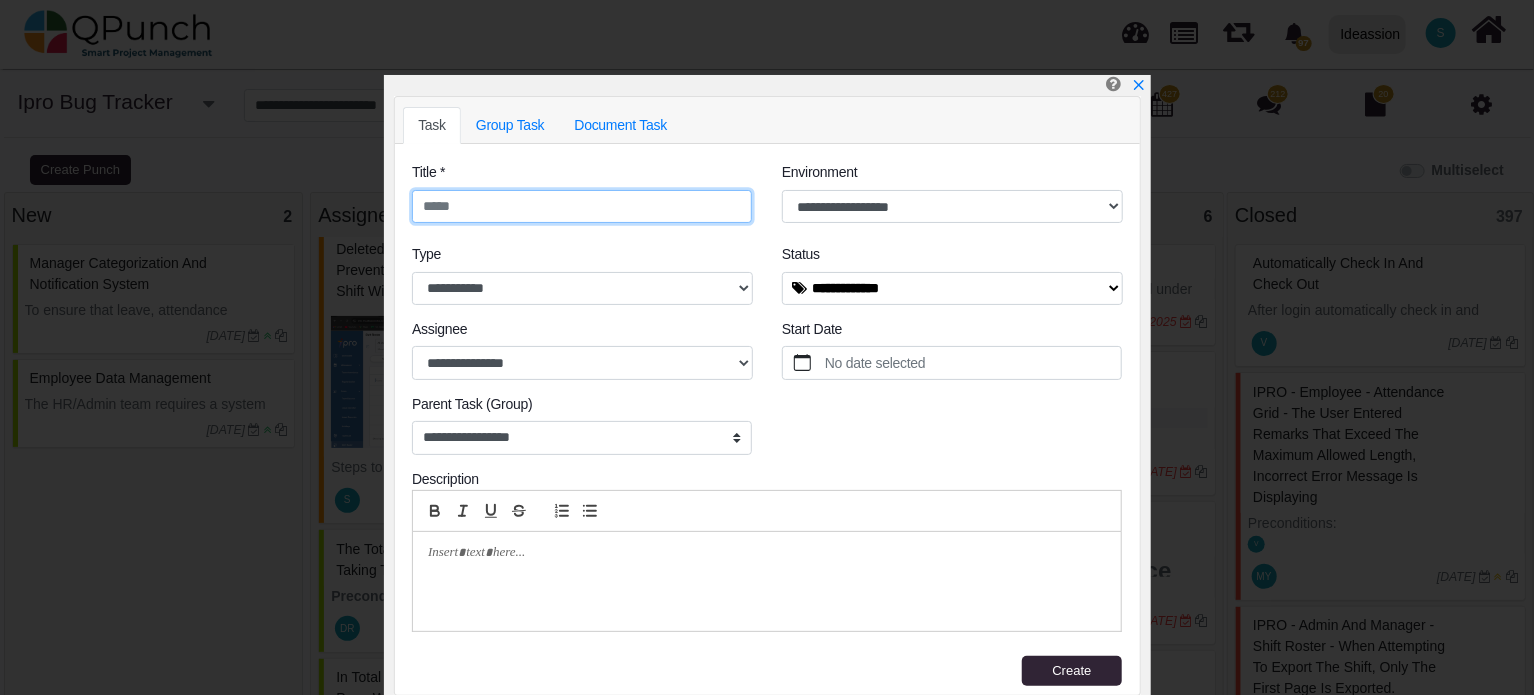 paste on "**********" 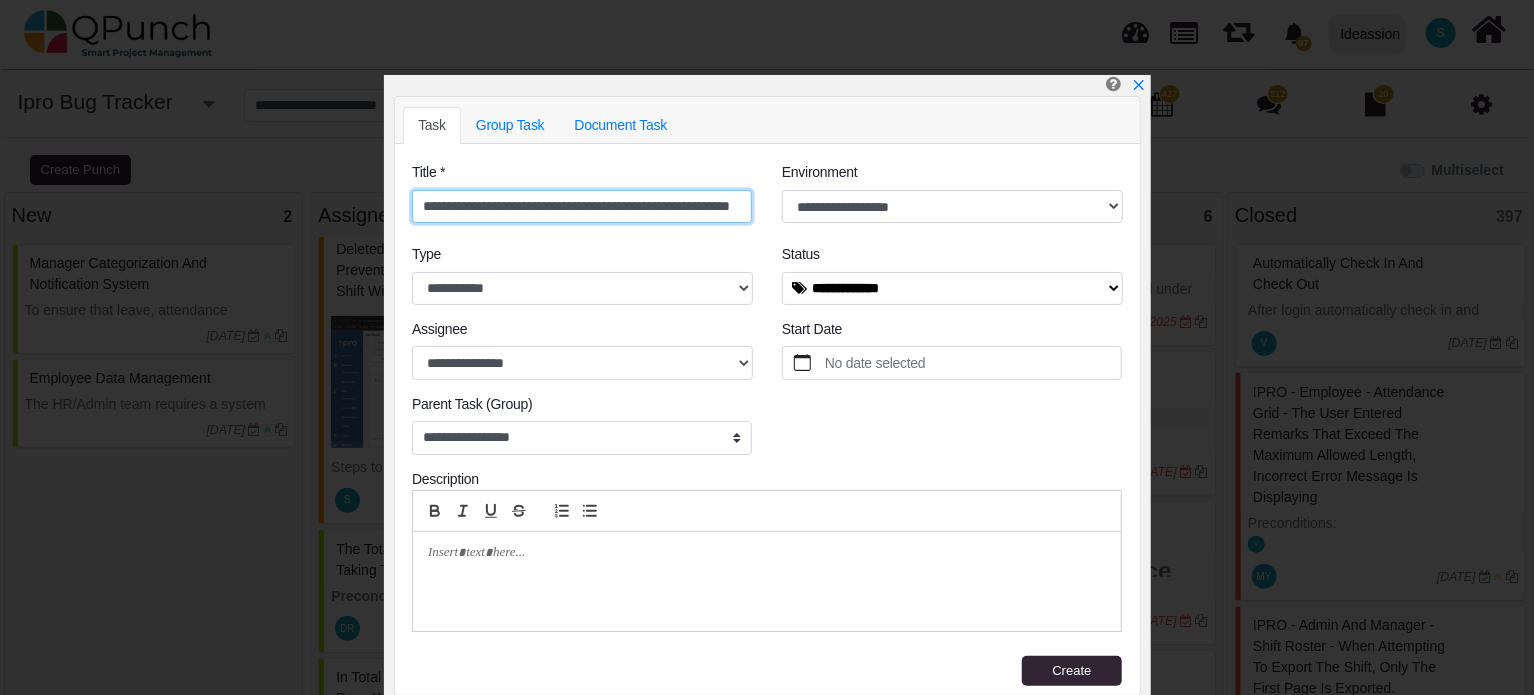 scroll, scrollTop: 0, scrollLeft: 84, axis: horizontal 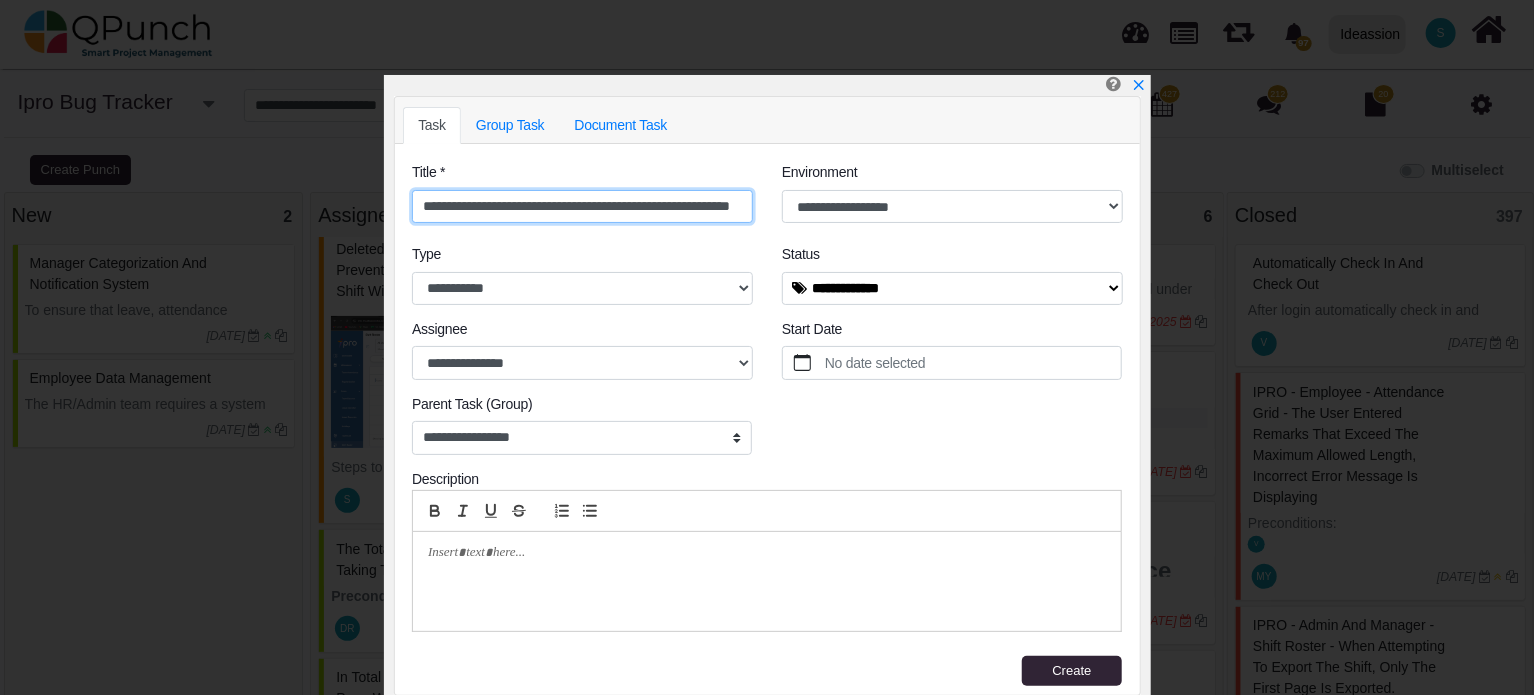 type on "**********" 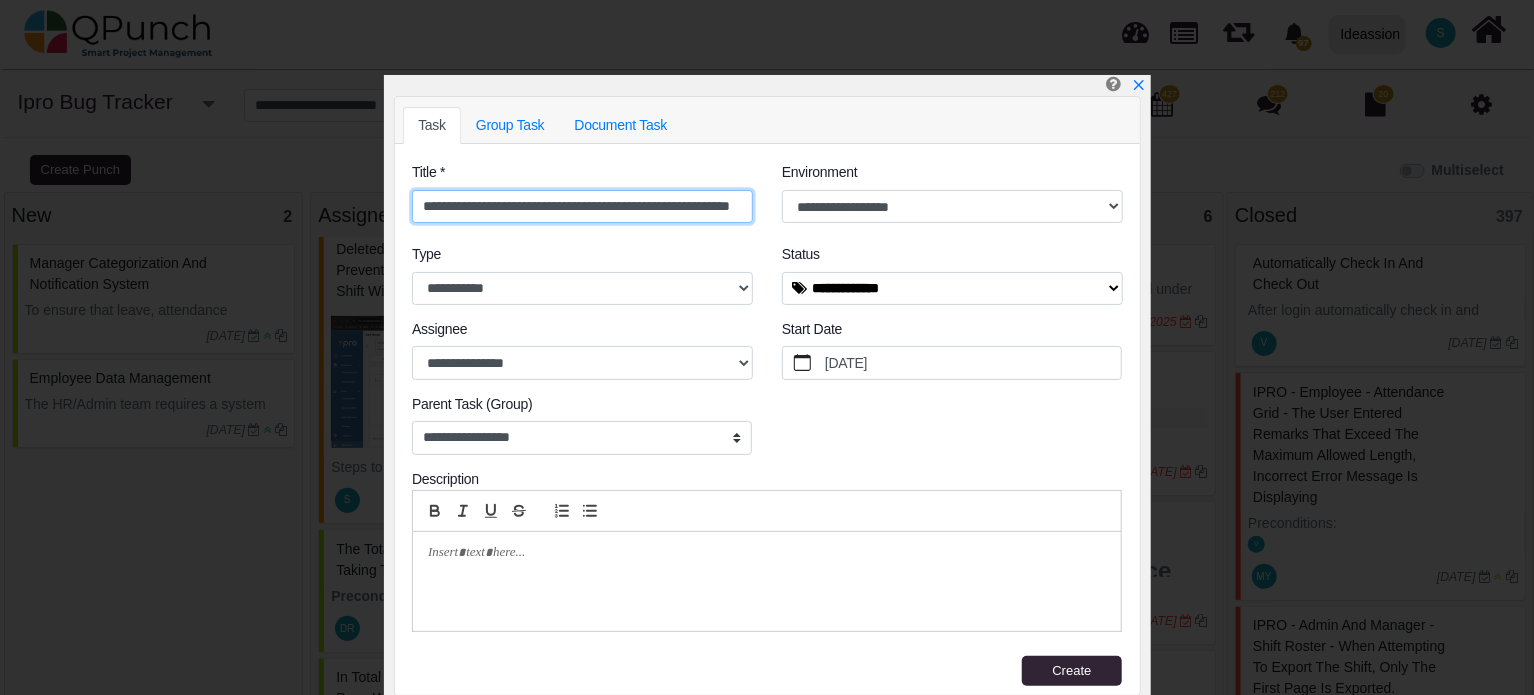 scroll, scrollTop: 0, scrollLeft: 0, axis: both 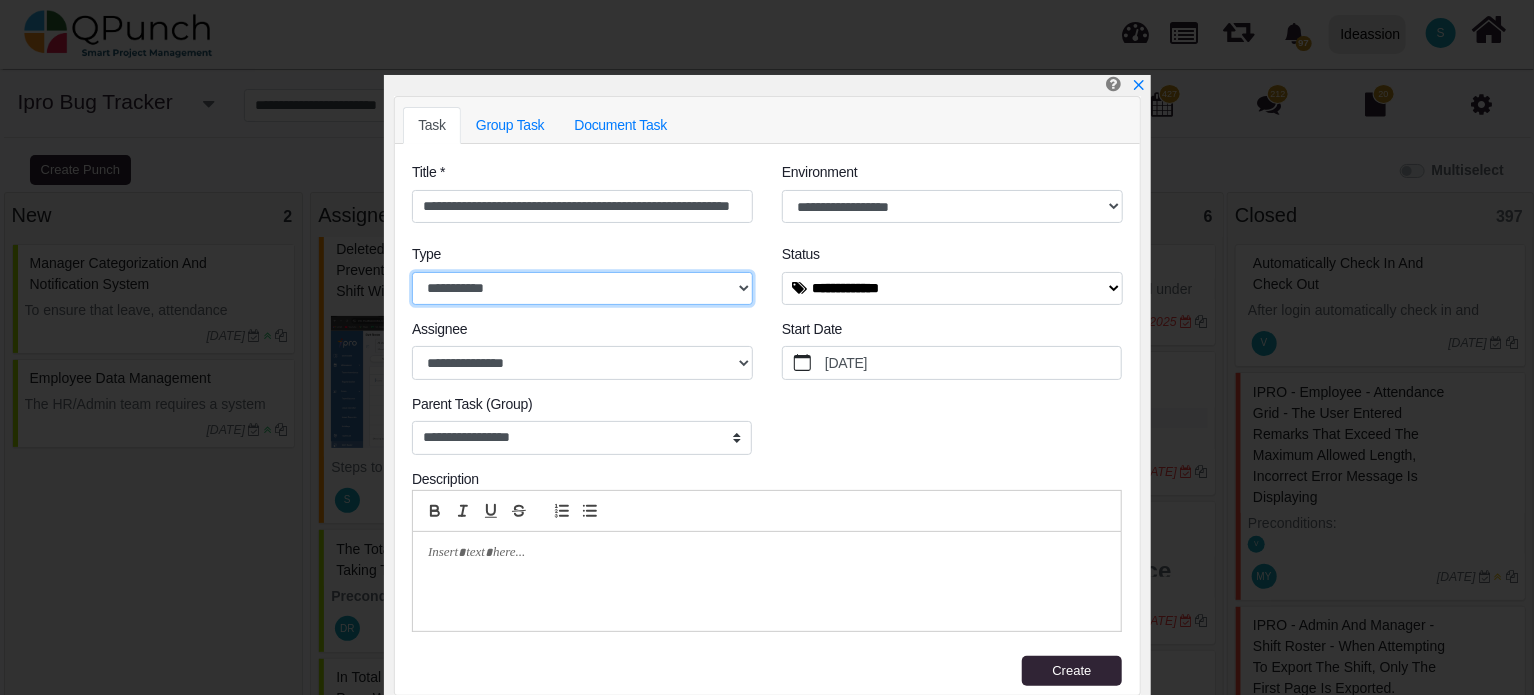 click on "**********" at bounding box center (582, 289) 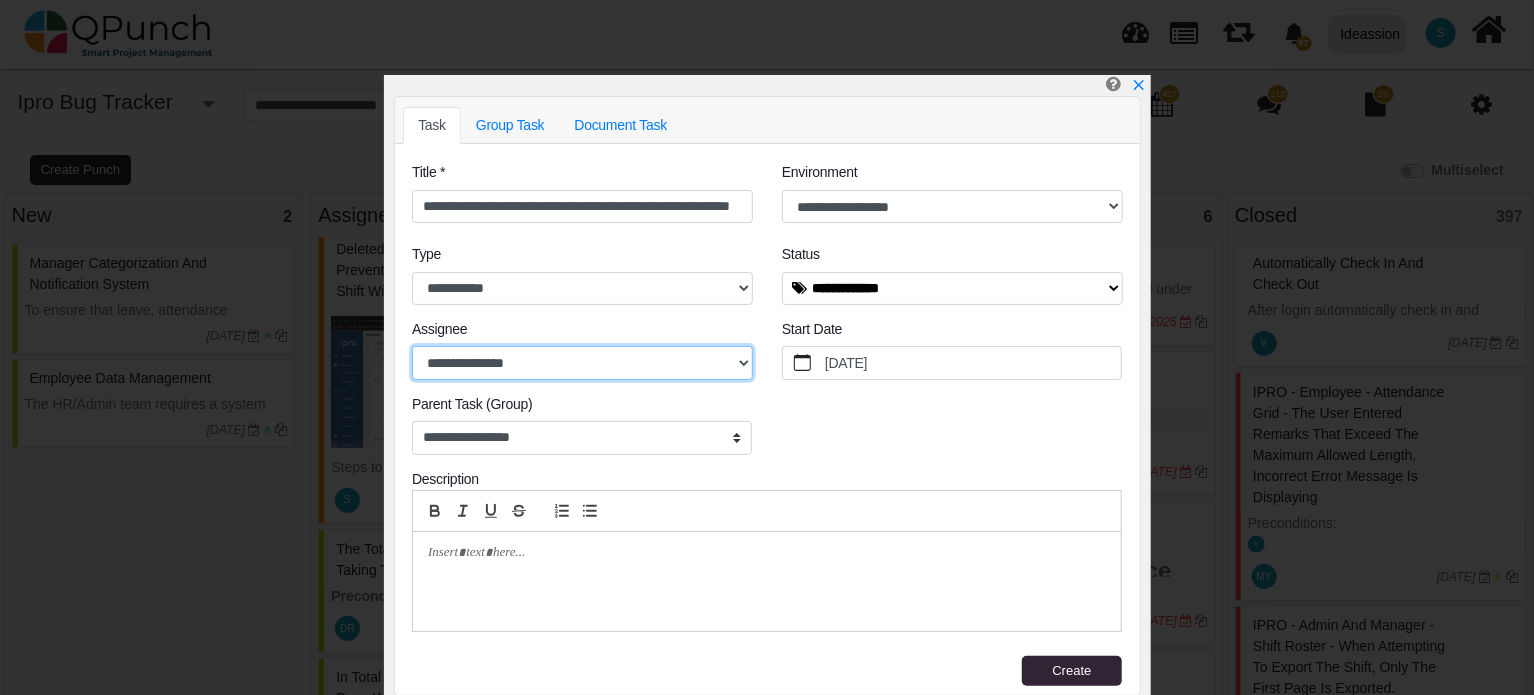 click on "**********" at bounding box center (582, 363) 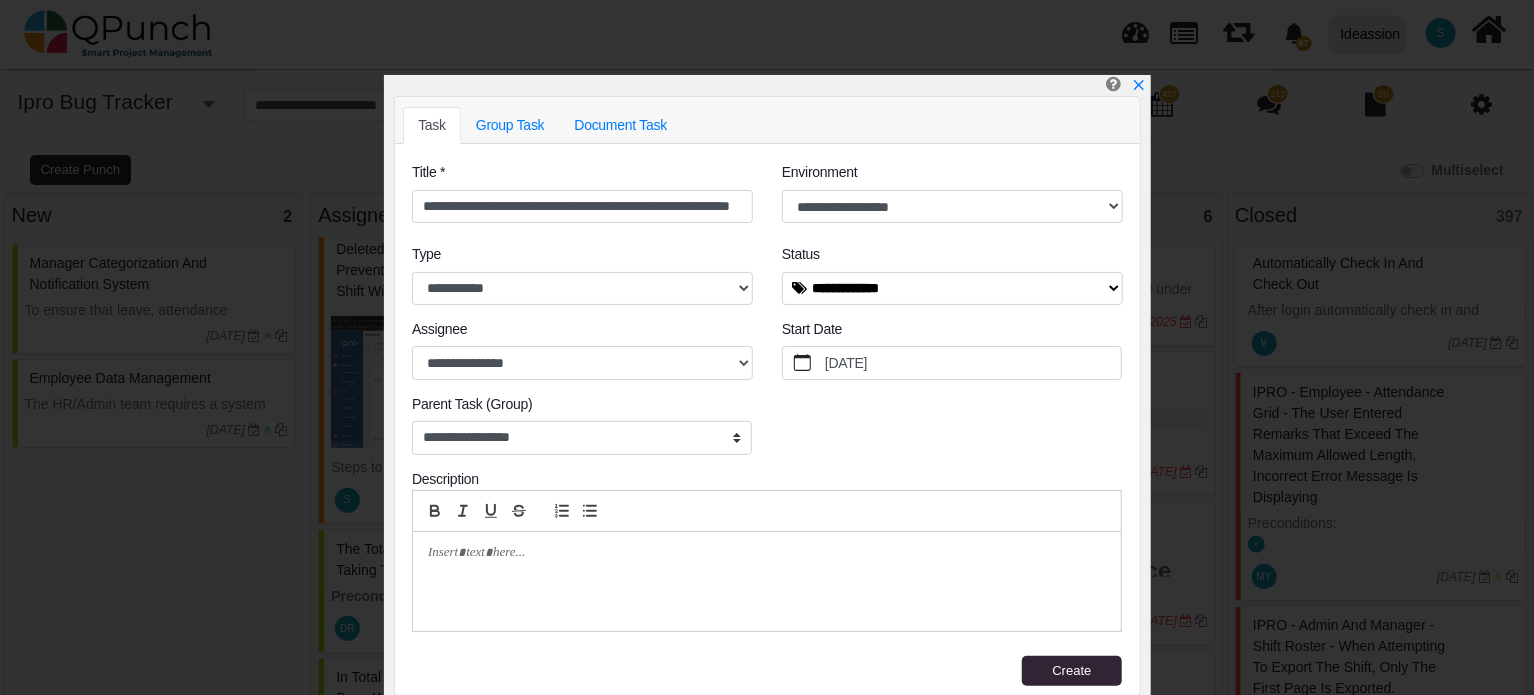 click at bounding box center (767, 581) 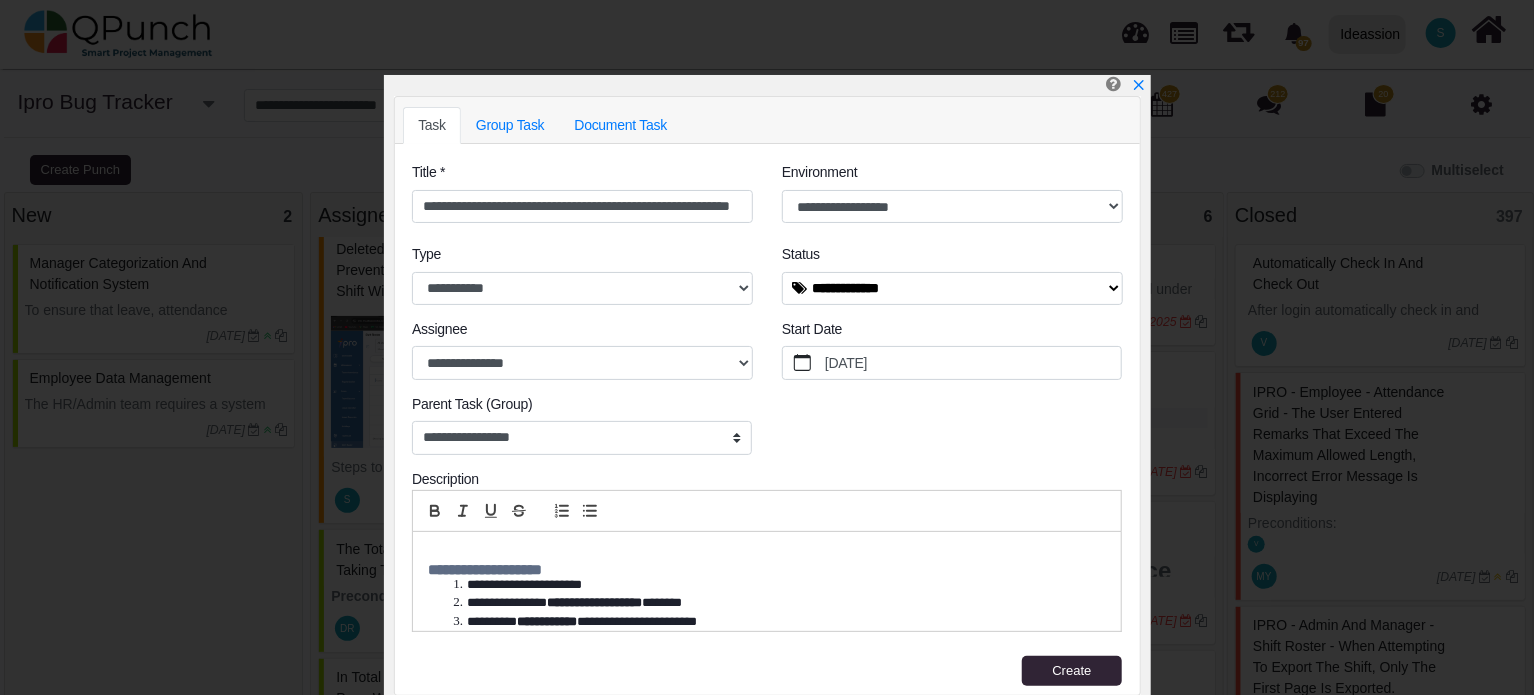 scroll, scrollTop: 0, scrollLeft: 0, axis: both 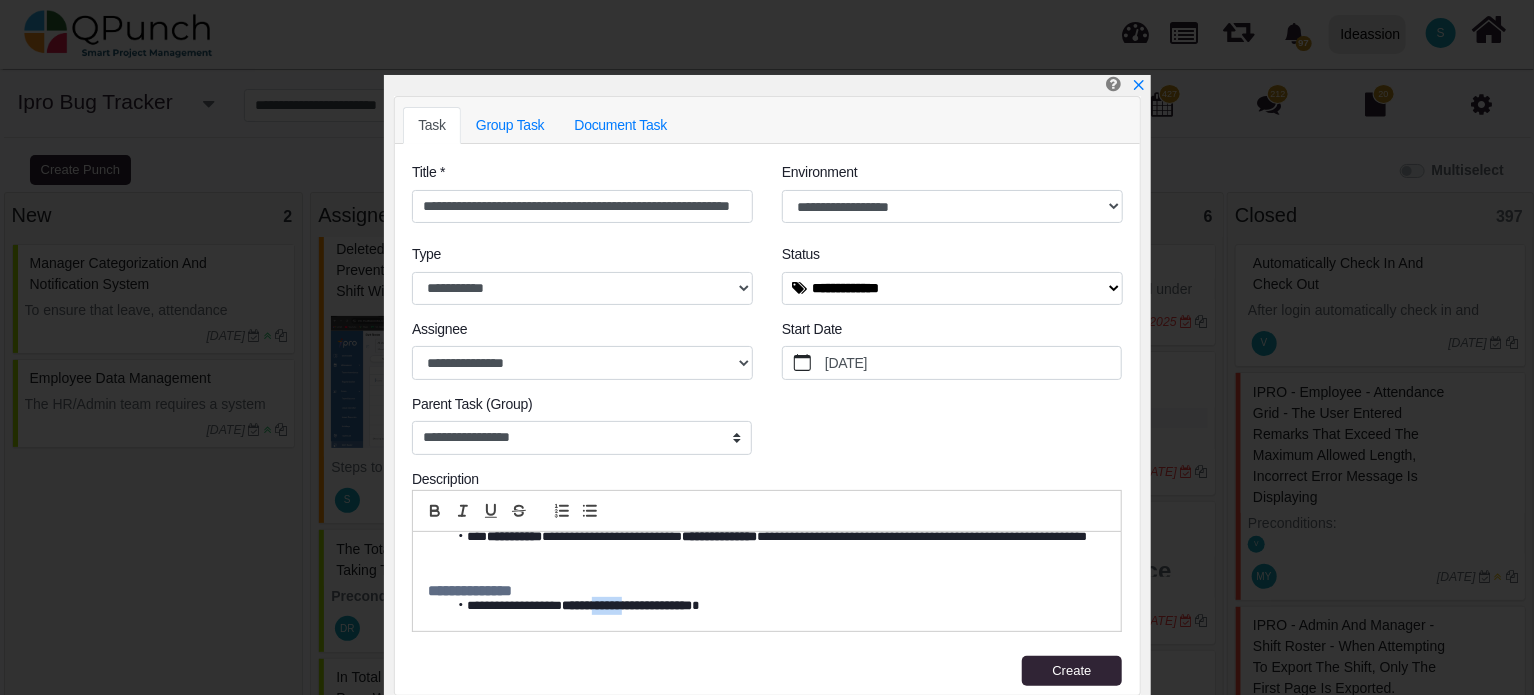 drag, startPoint x: 608, startPoint y: 603, endPoint x: 645, endPoint y: 605, distance: 37.054016 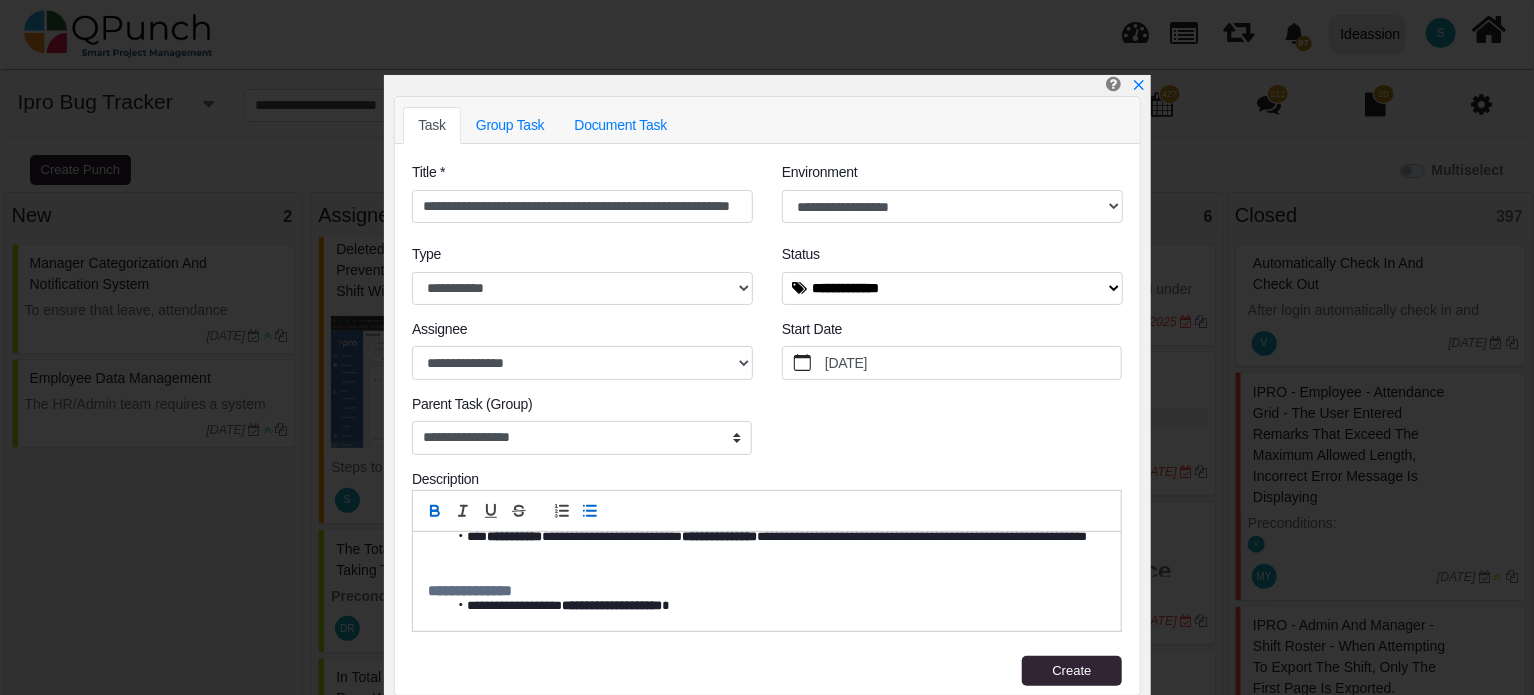 click on "**********" at bounding box center [772, 606] 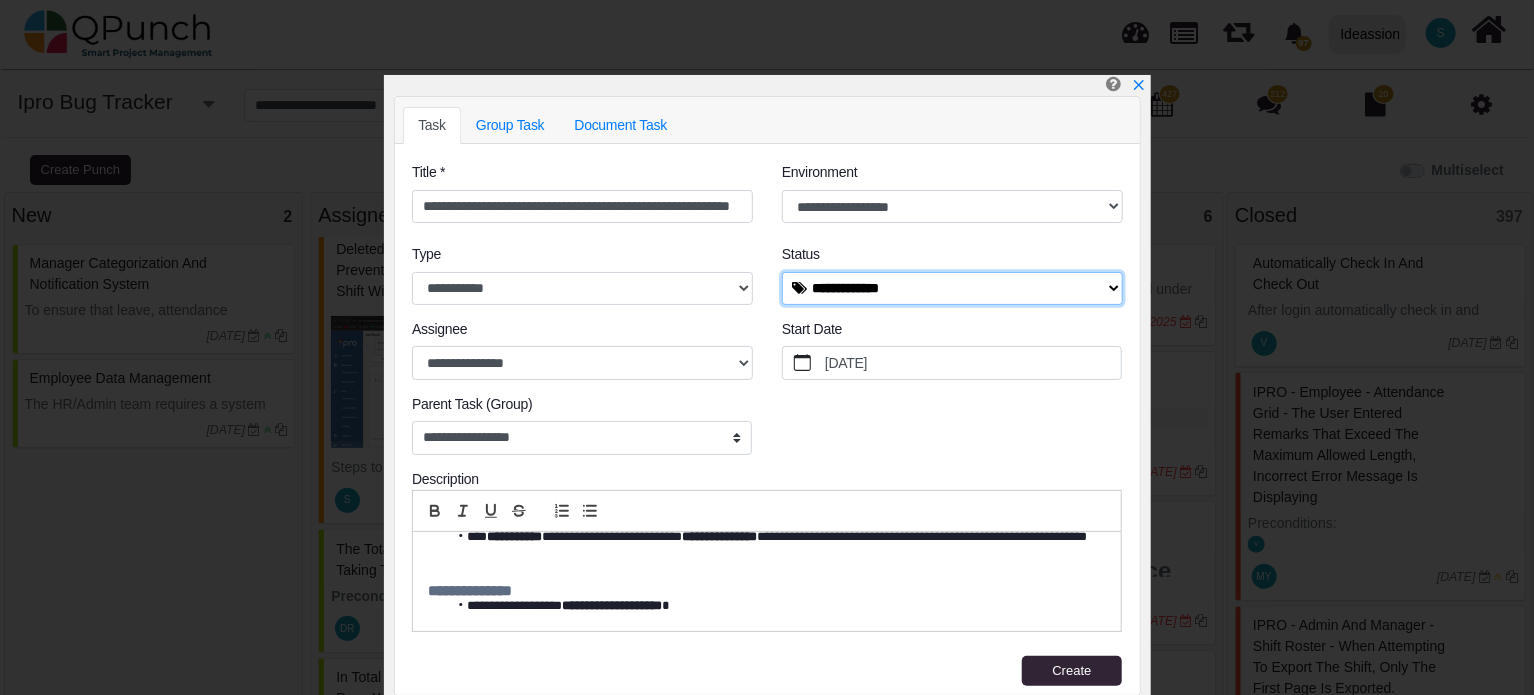 click on "**********" at bounding box center [952, 289] 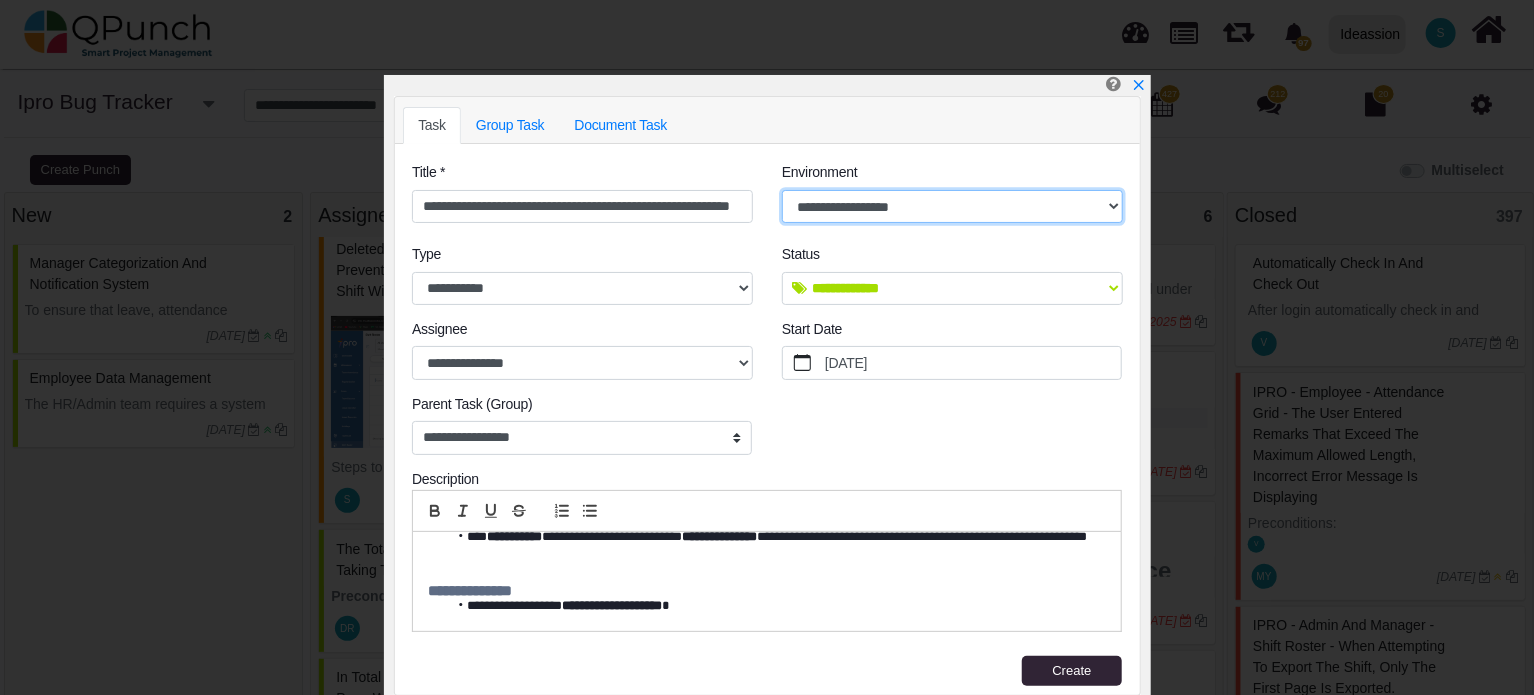 click on "**********" at bounding box center (952, 207) 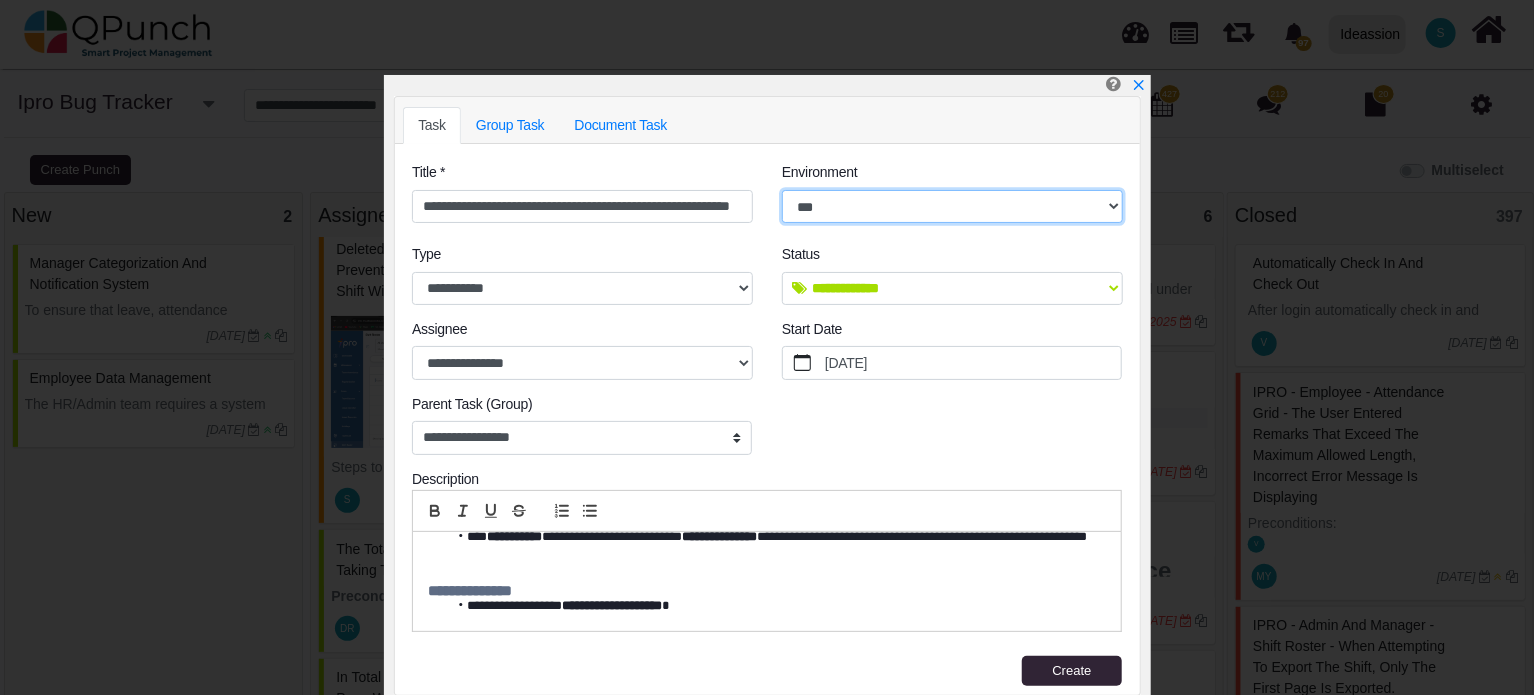 click on "**********" at bounding box center [952, 207] 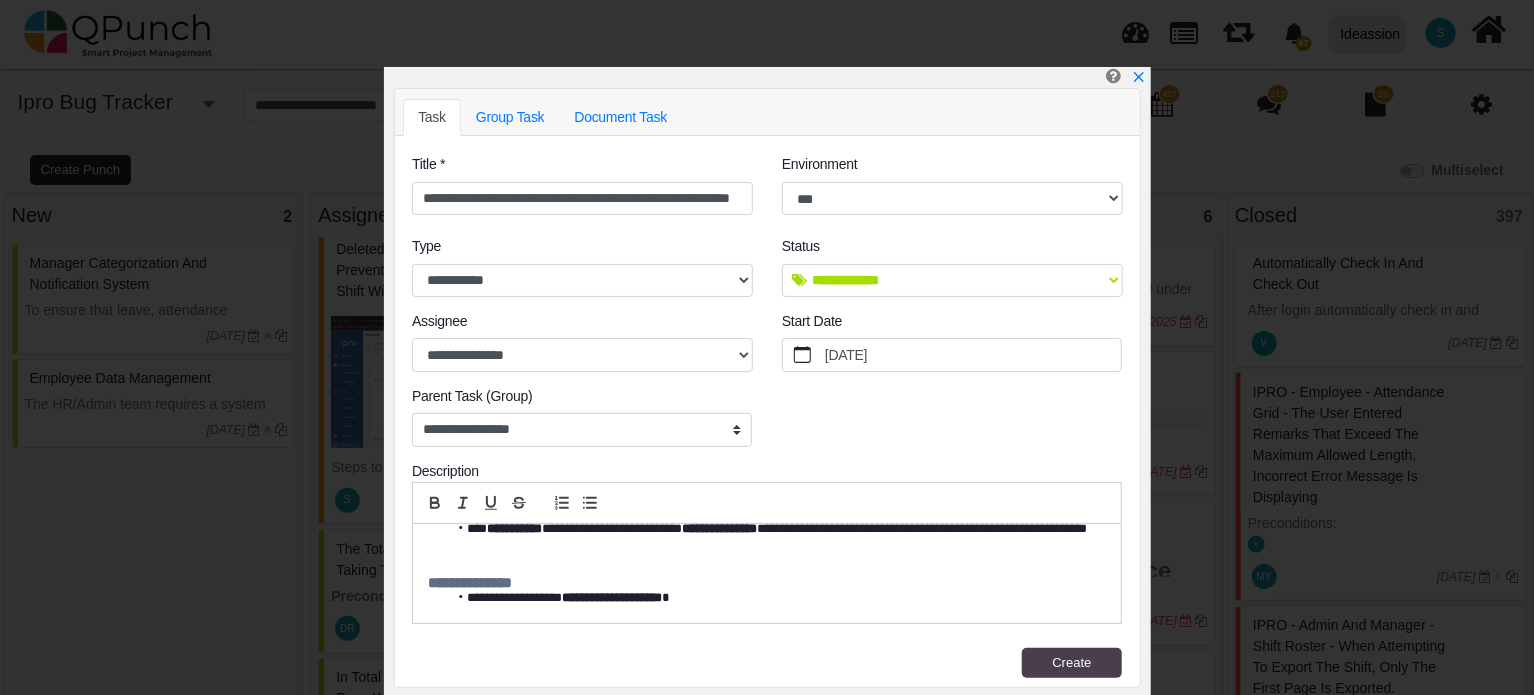 click on "Create" at bounding box center [1072, 663] 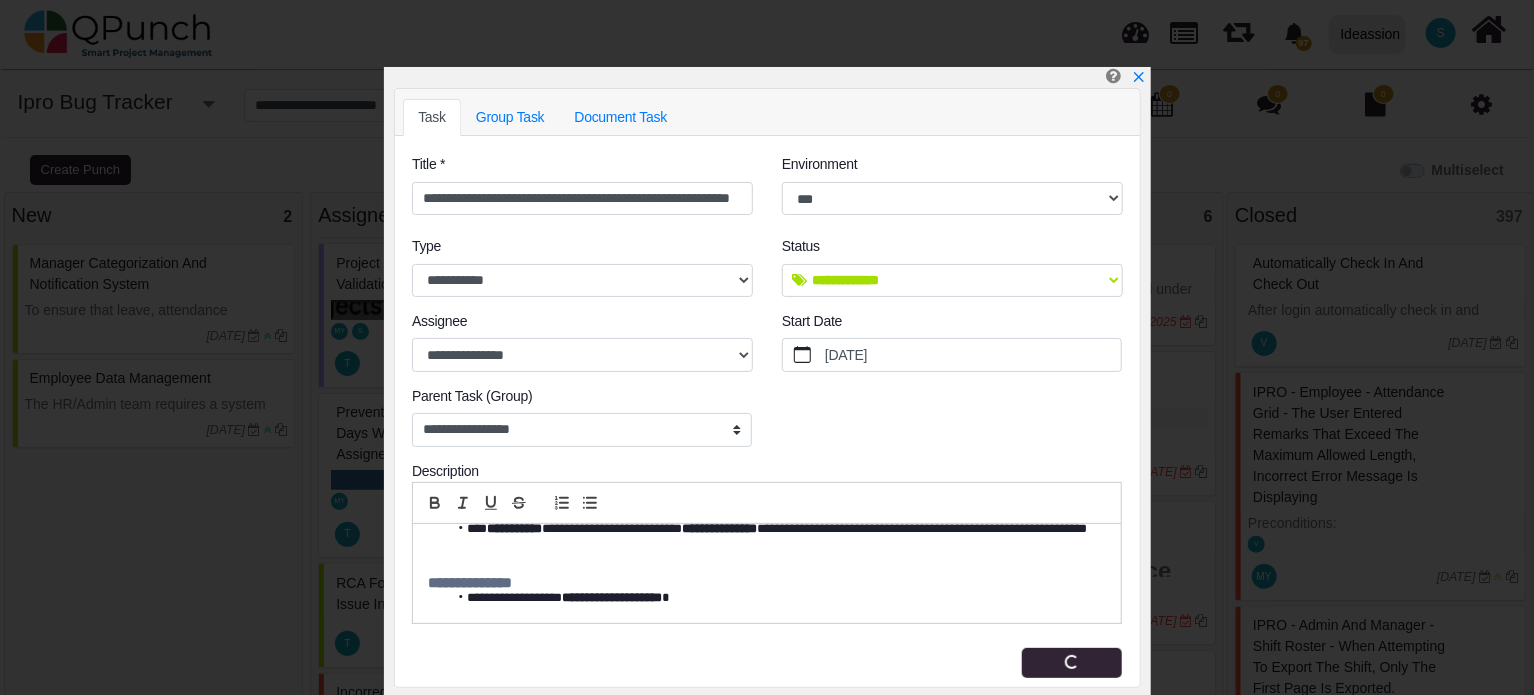 scroll, scrollTop: 1943, scrollLeft: 0, axis: vertical 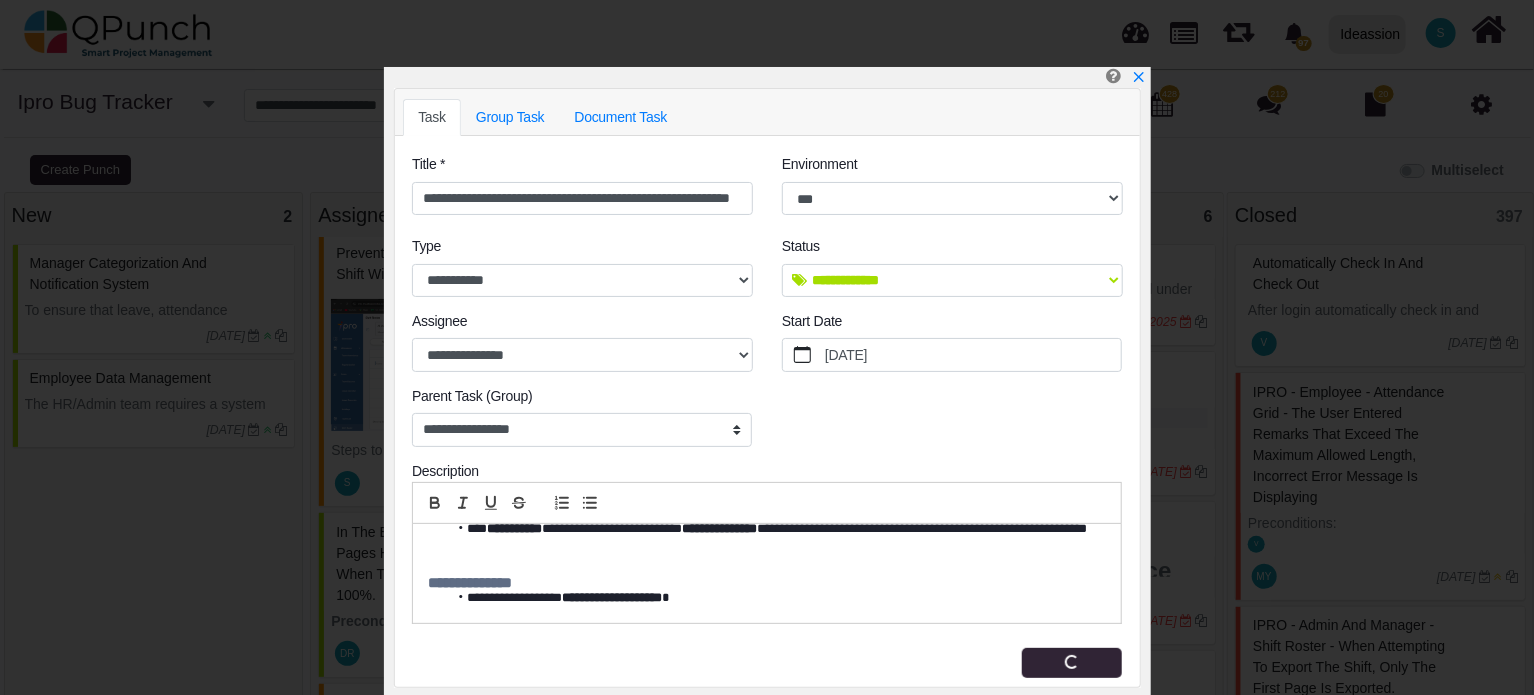 type 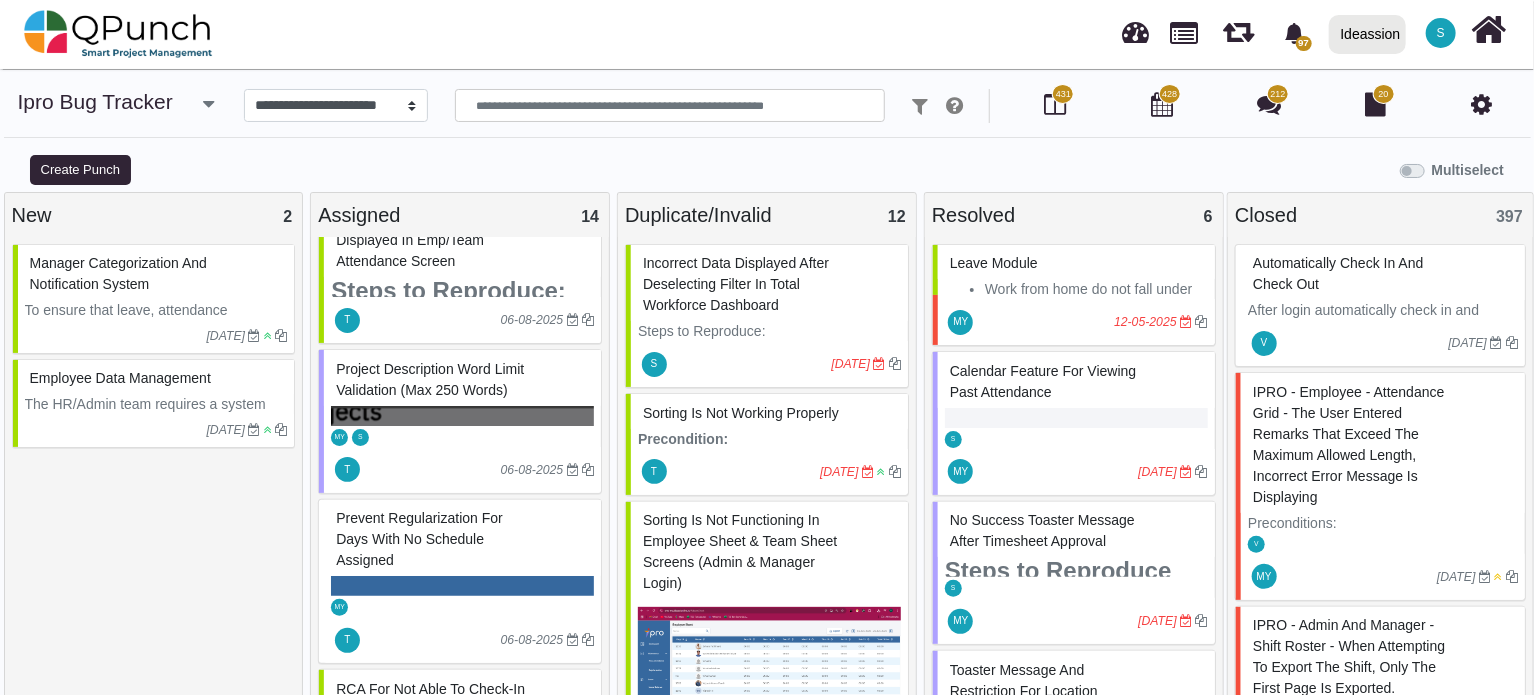scroll, scrollTop: 0, scrollLeft: 0, axis: both 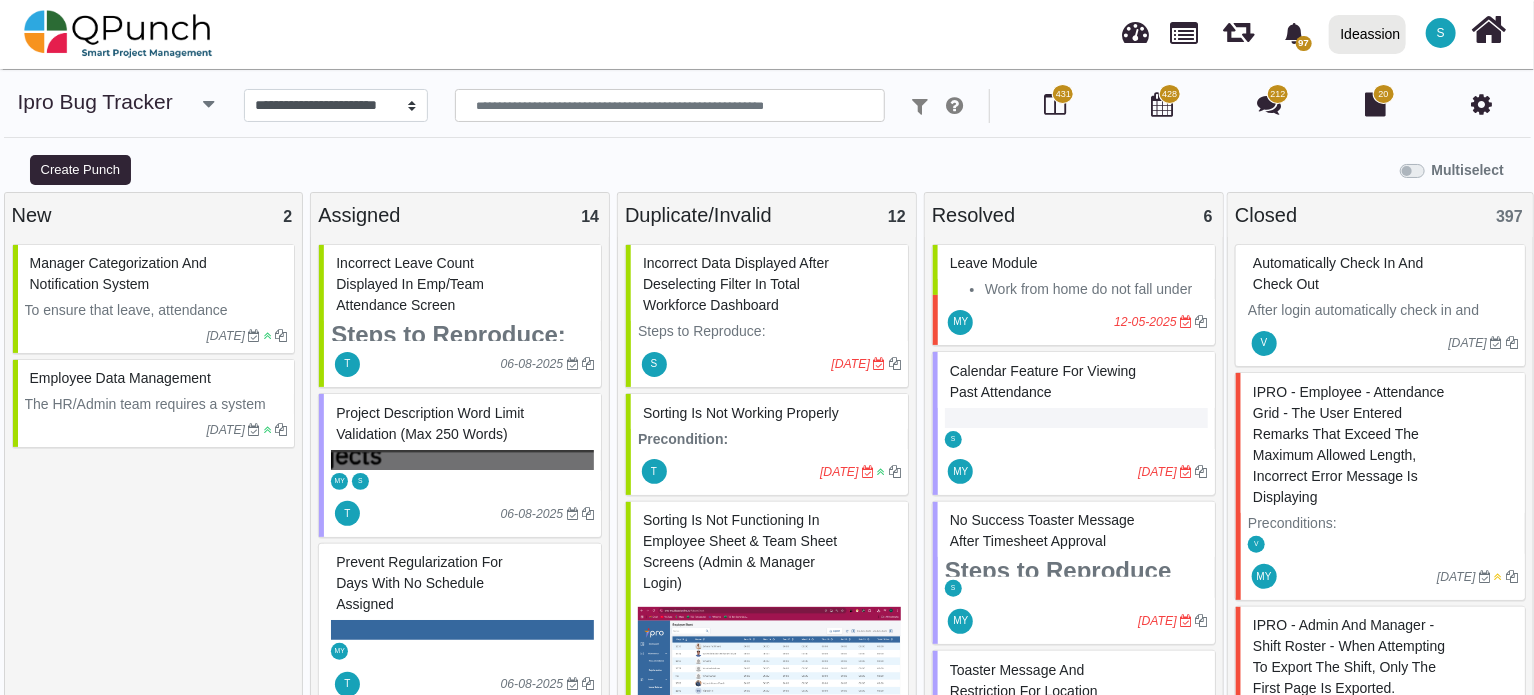 click on "Incorrect Leave Count Displayed in Emp/Team Attendance Screen" at bounding box center (410, 284) 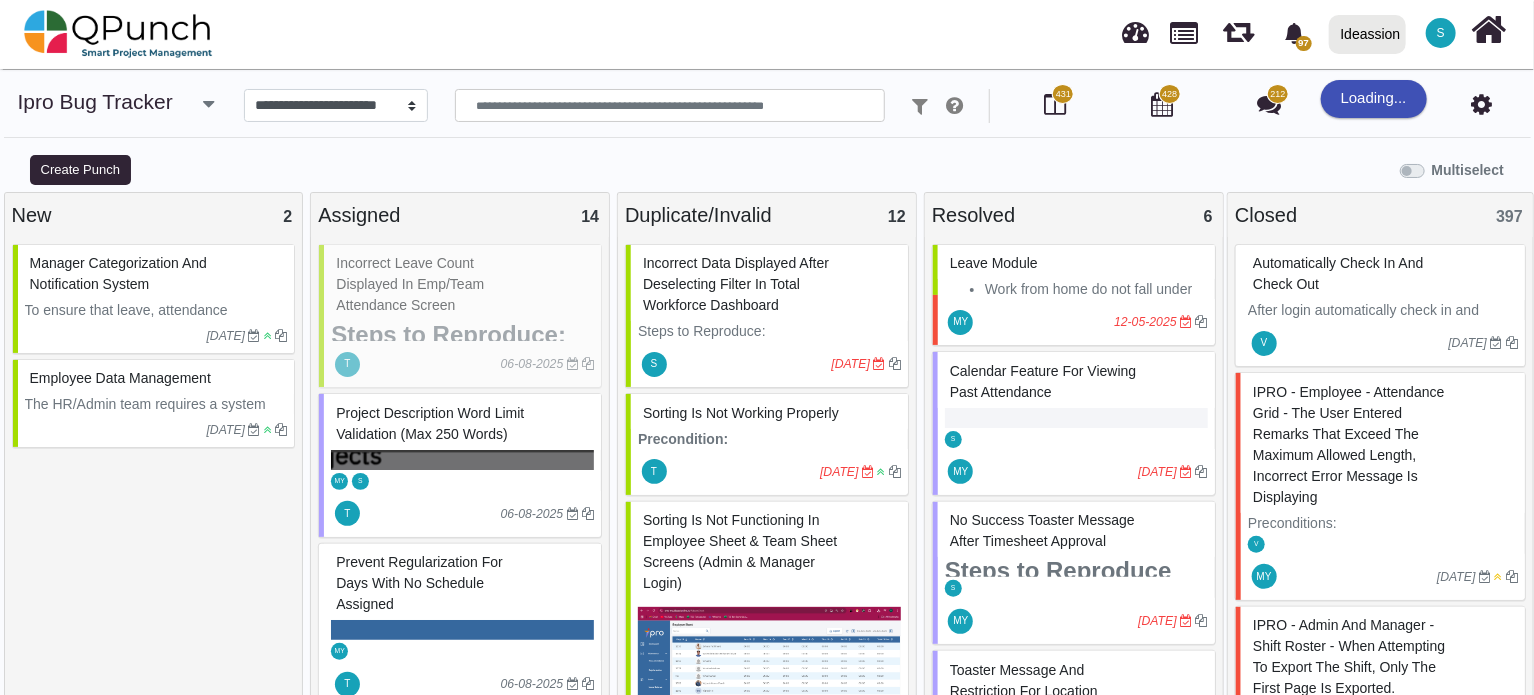 select on "***" 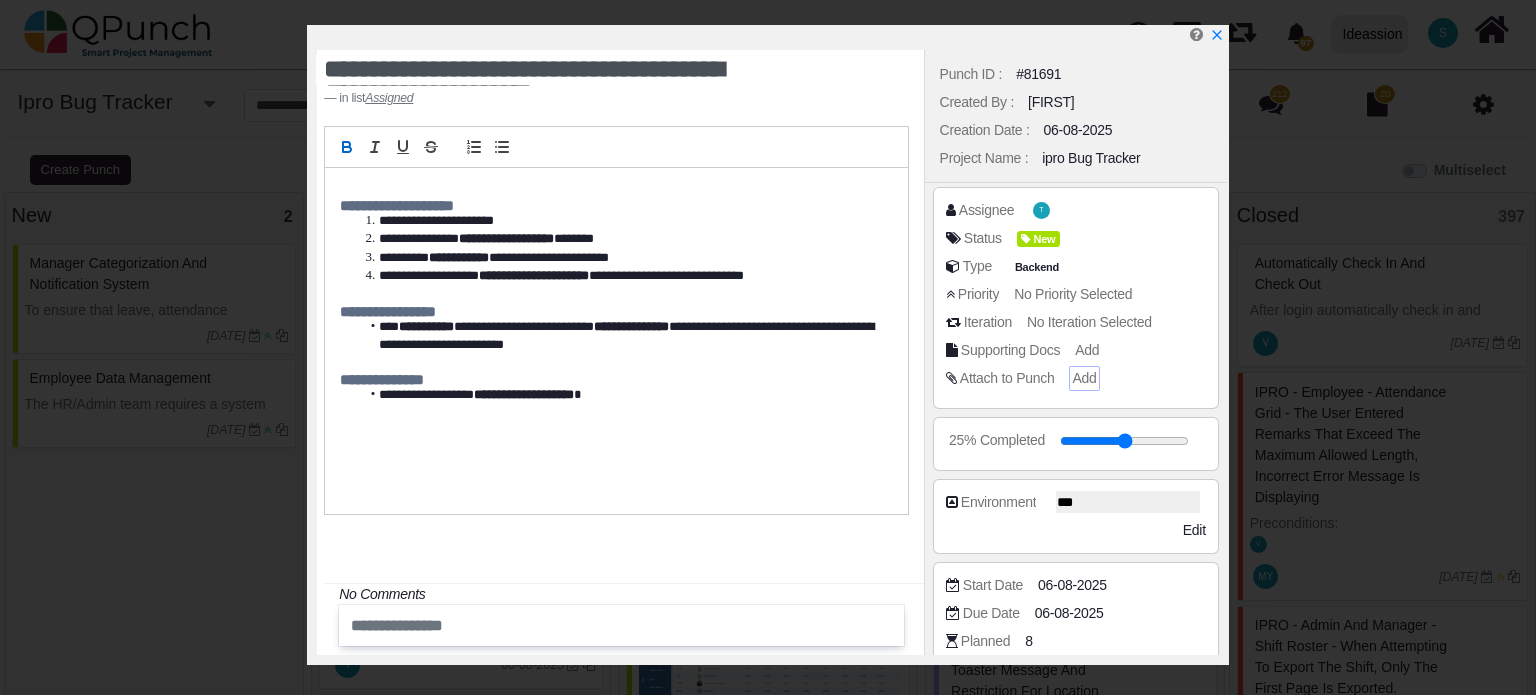 click on "Add" at bounding box center [1084, 378] 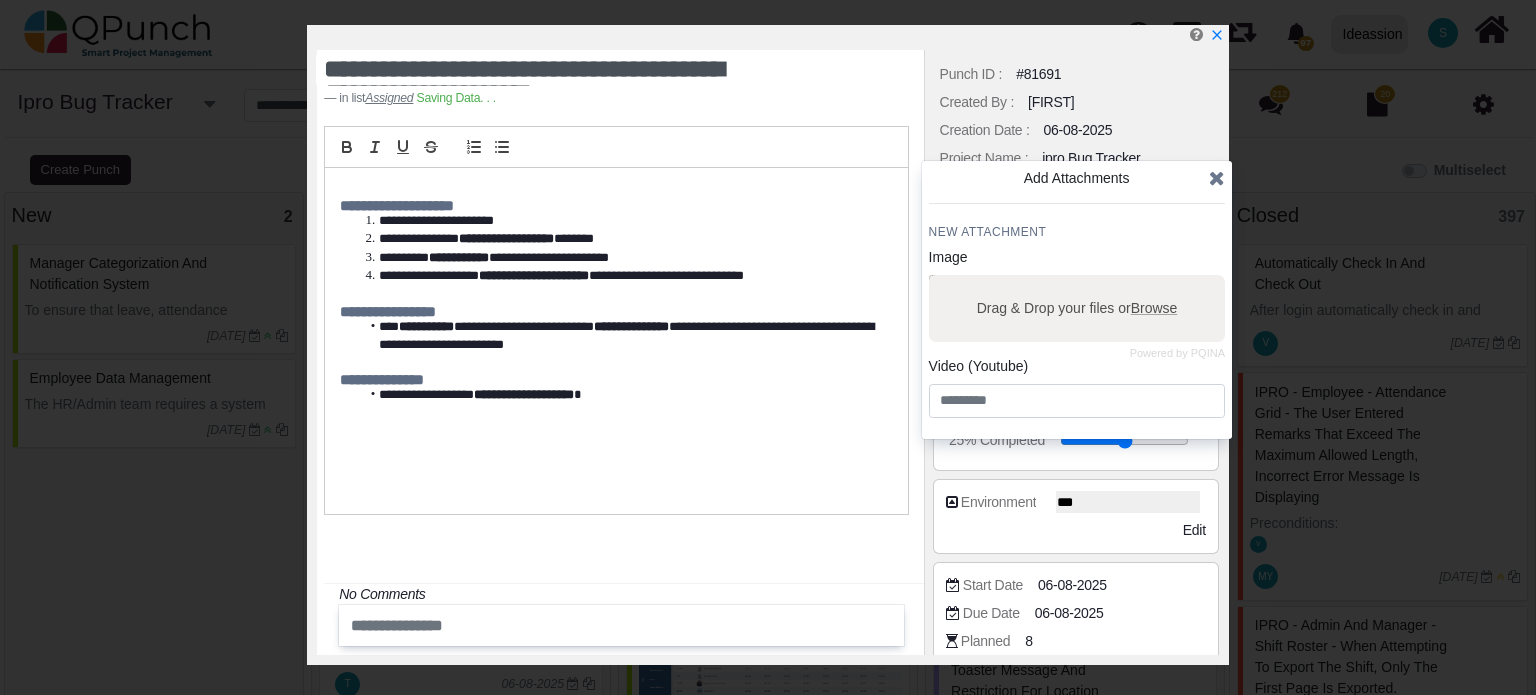 click on "Drag & Drop your files or  Browse" at bounding box center (1076, 308) 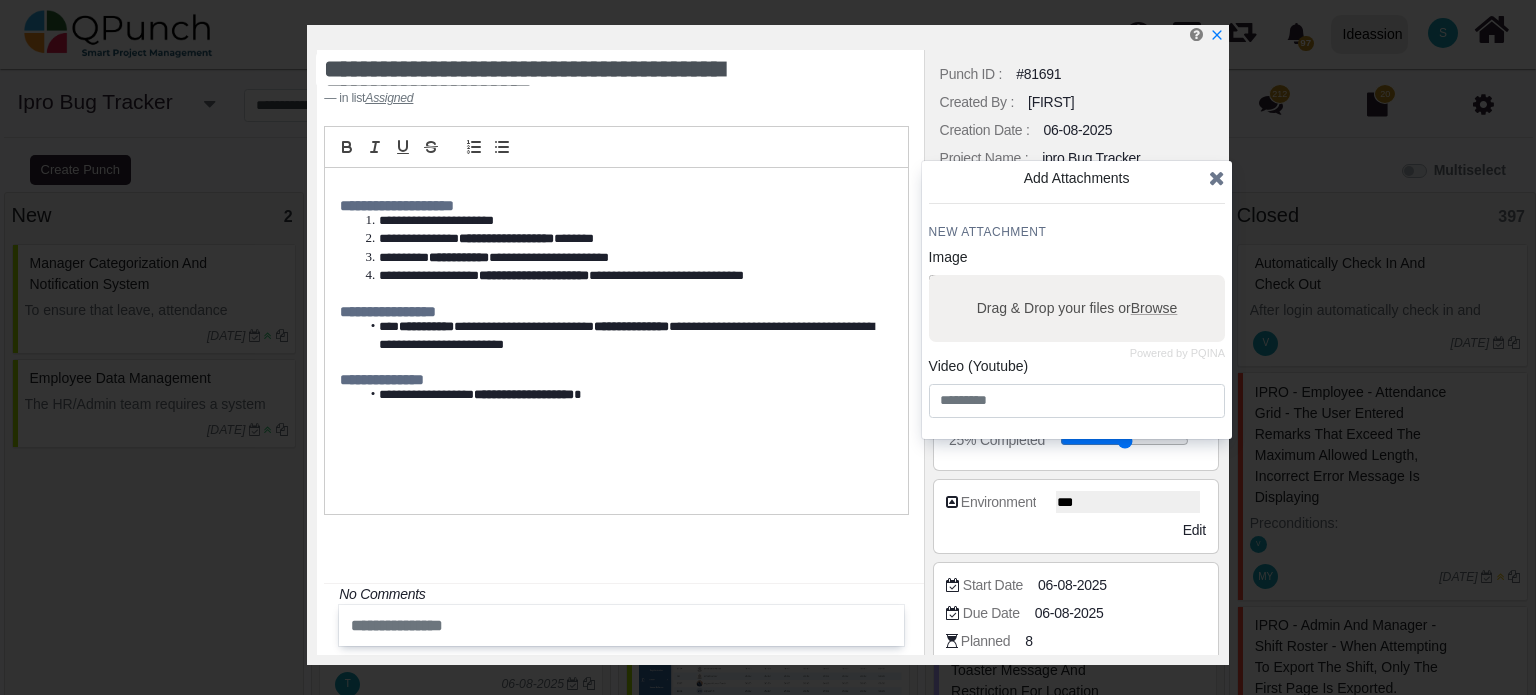 type on "**********" 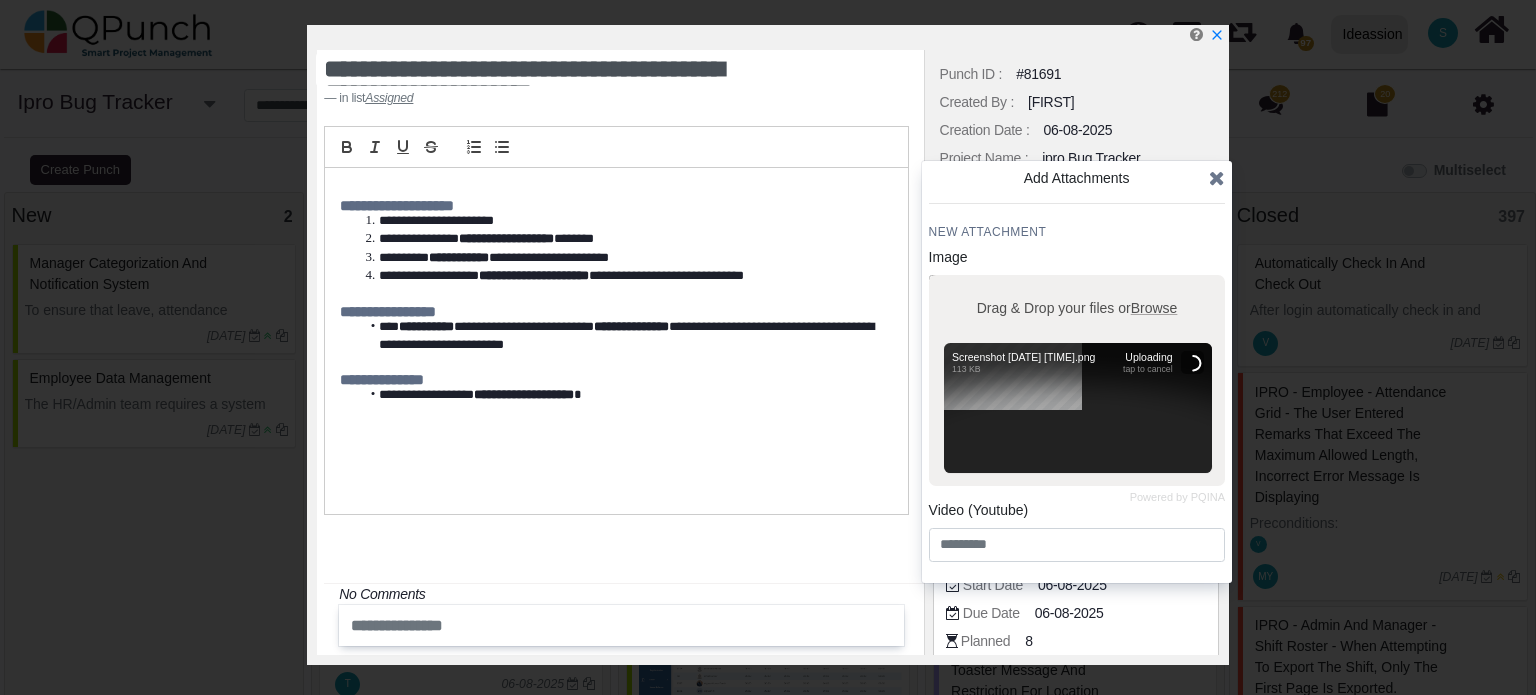 click on "Drag & Drop your files or  Browse" at bounding box center (1076, 308) 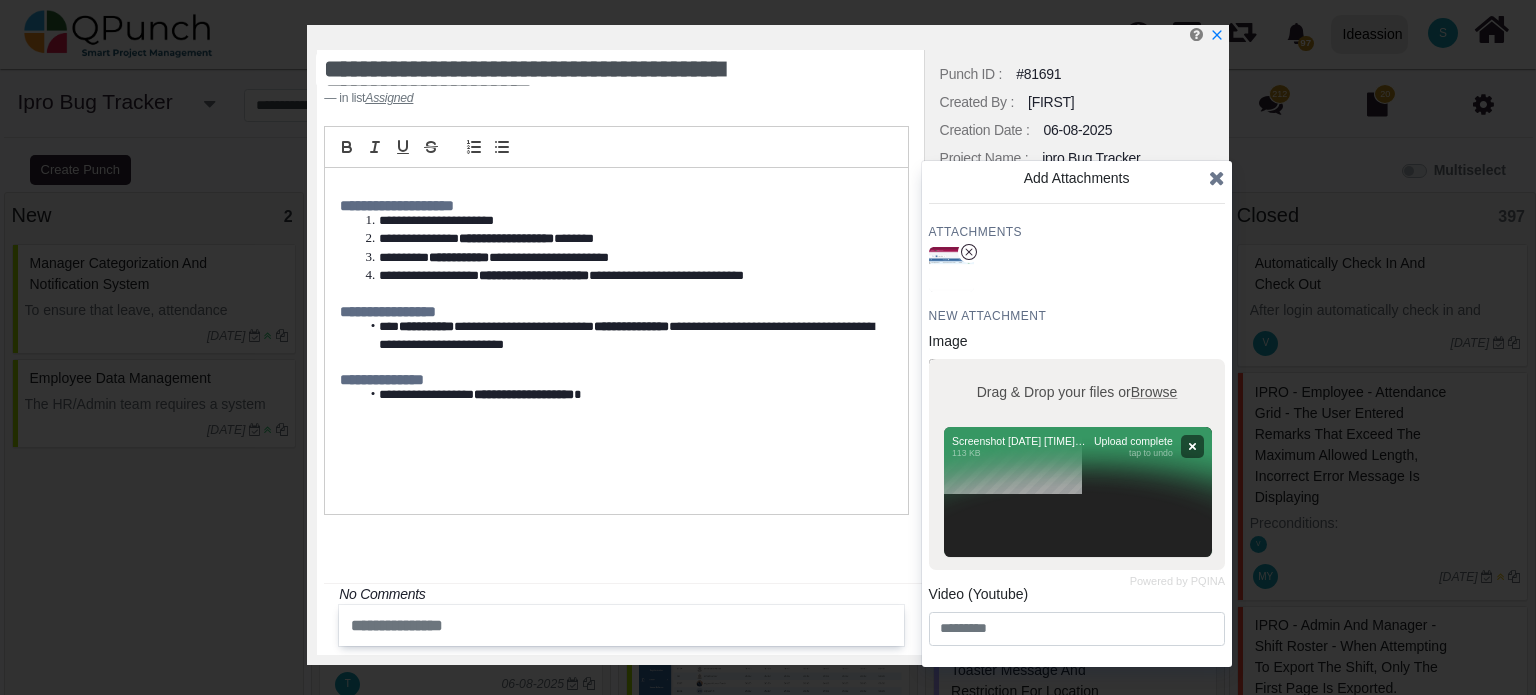 type on "**********" 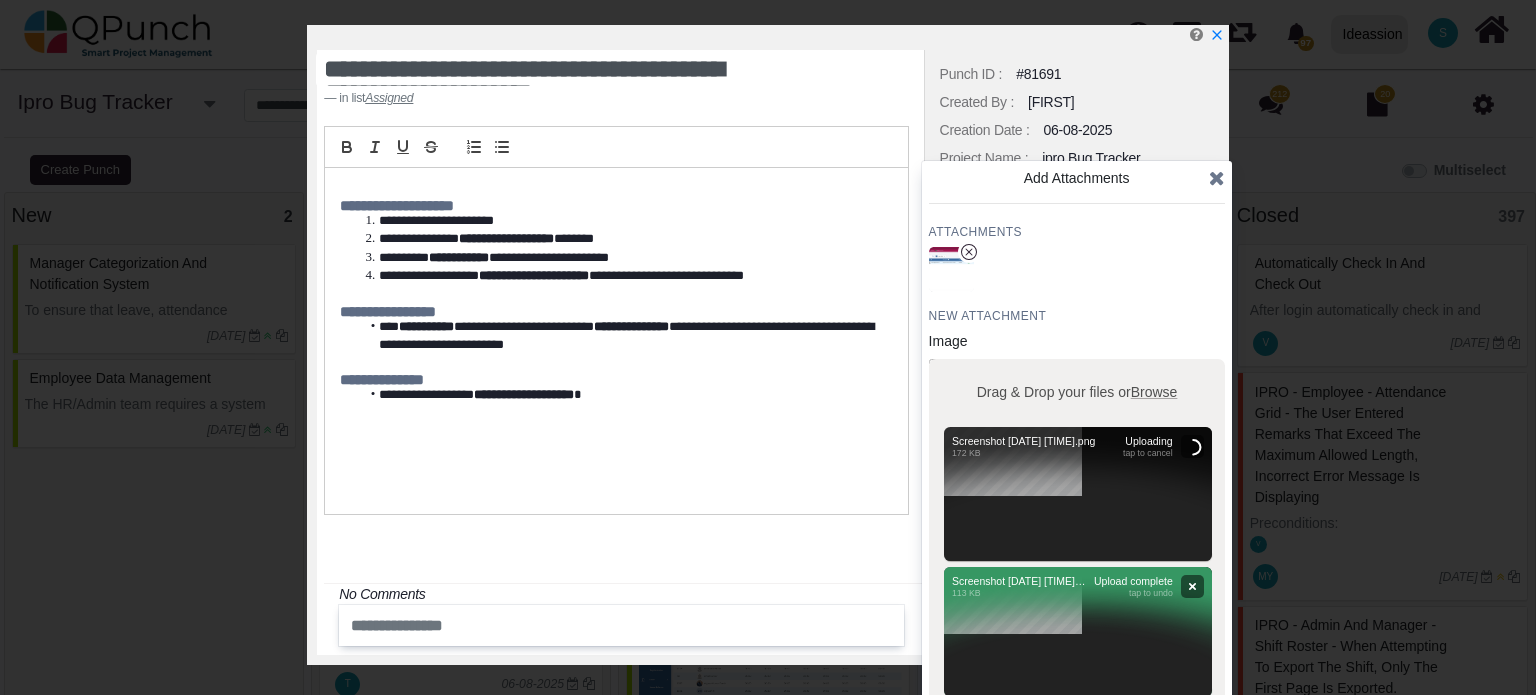 click at bounding box center [1217, 178] 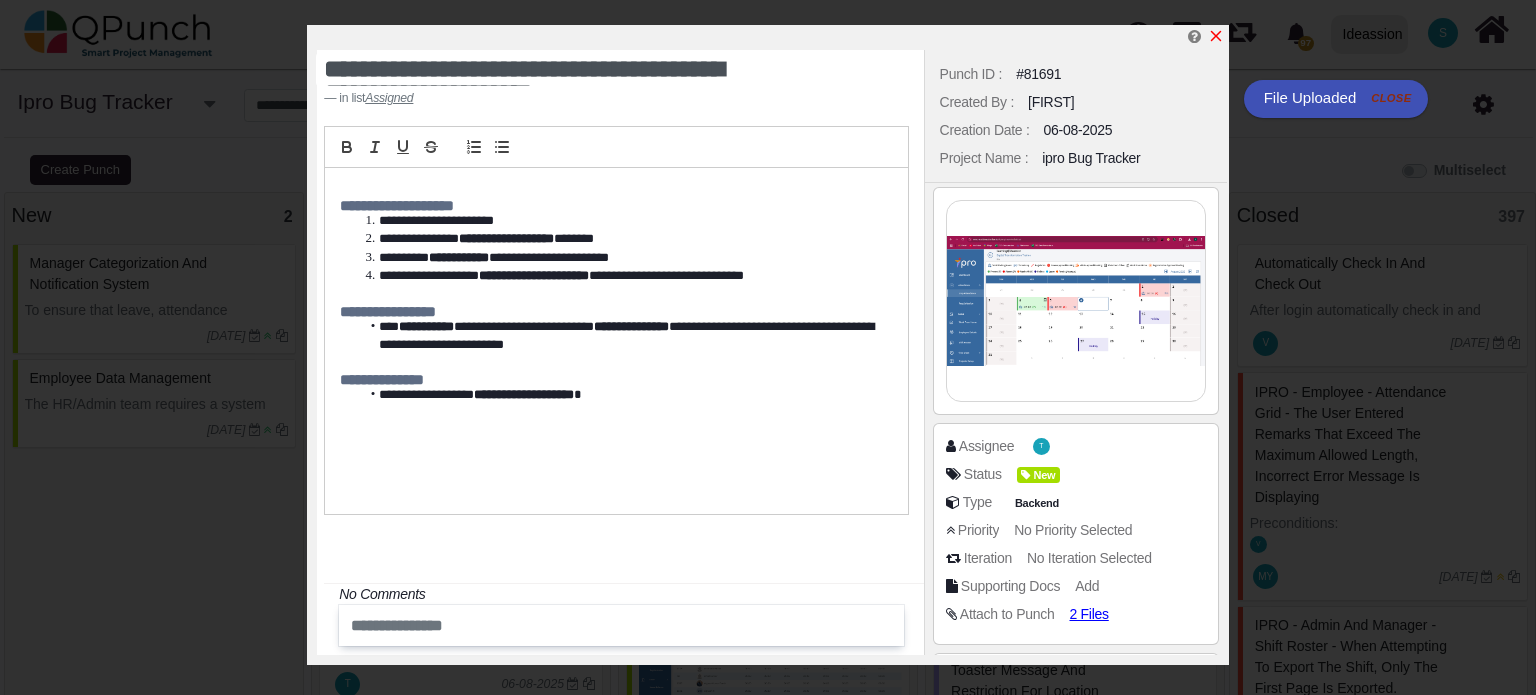 click 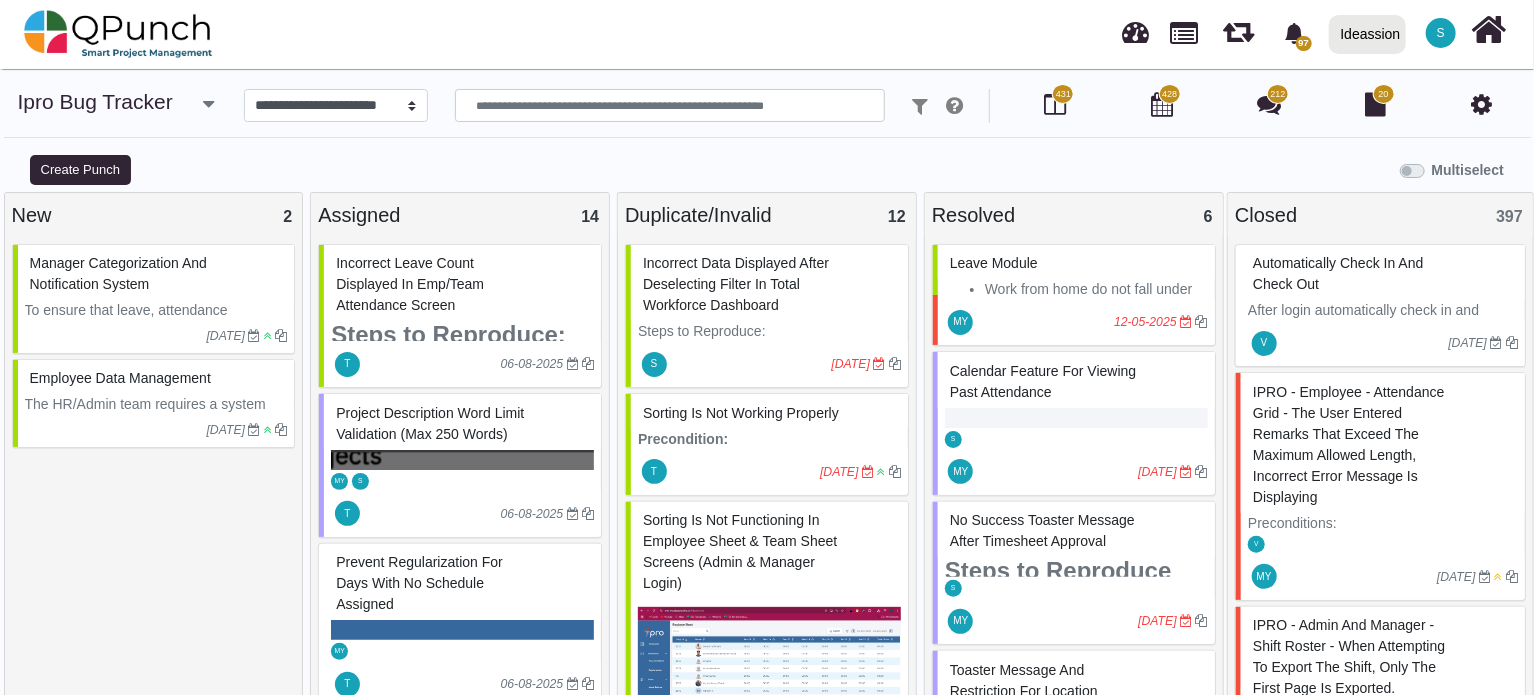 click on "Incorrect Leave Count Displayed in Emp/Team Attendance Screen" at bounding box center (410, 284) 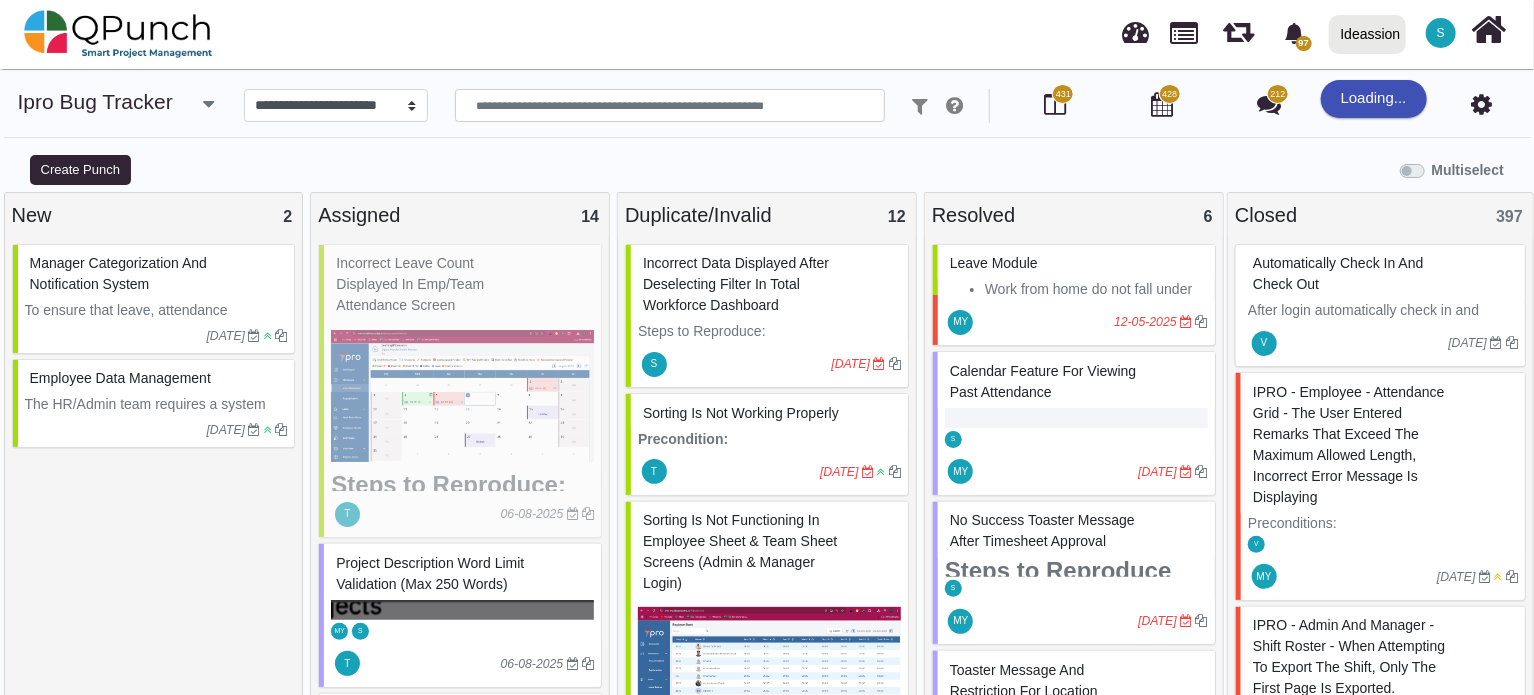 select on "***" 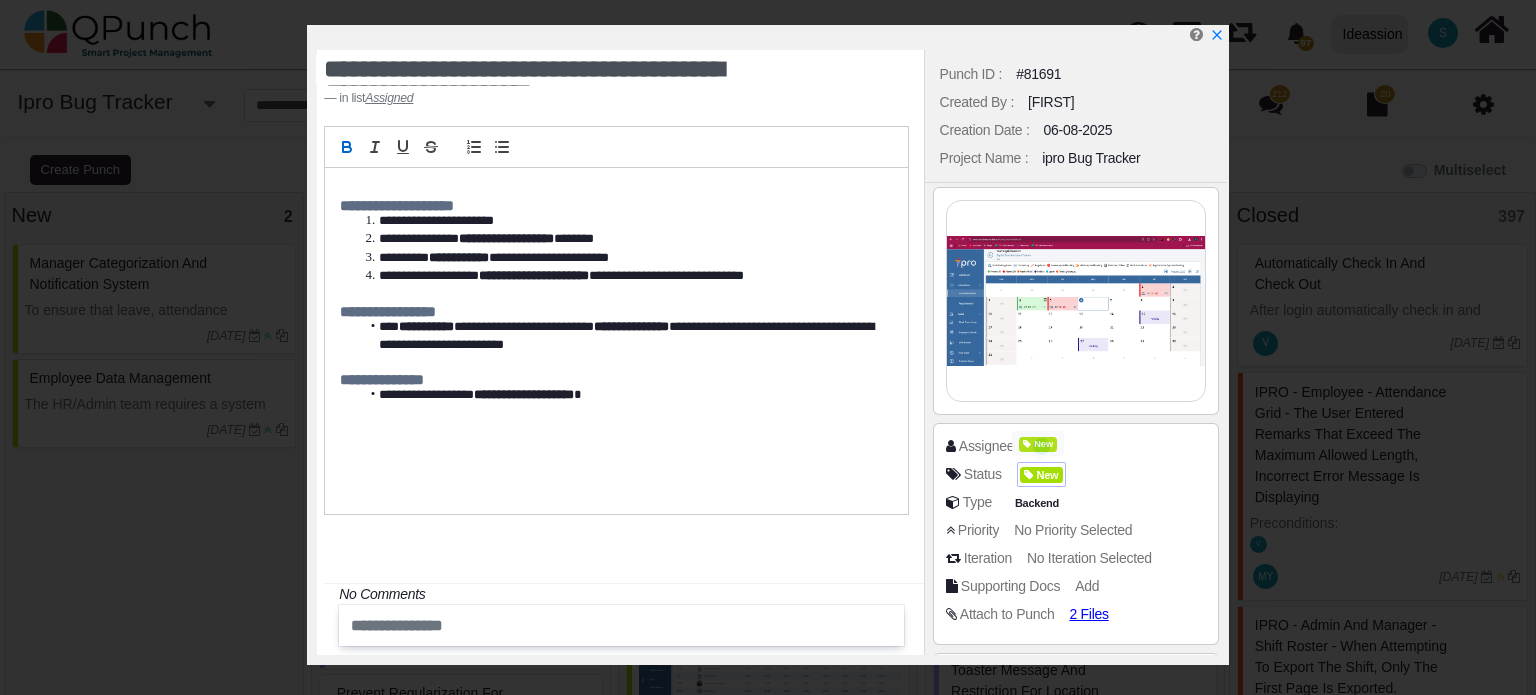 click on "New" at bounding box center (1041, 475) 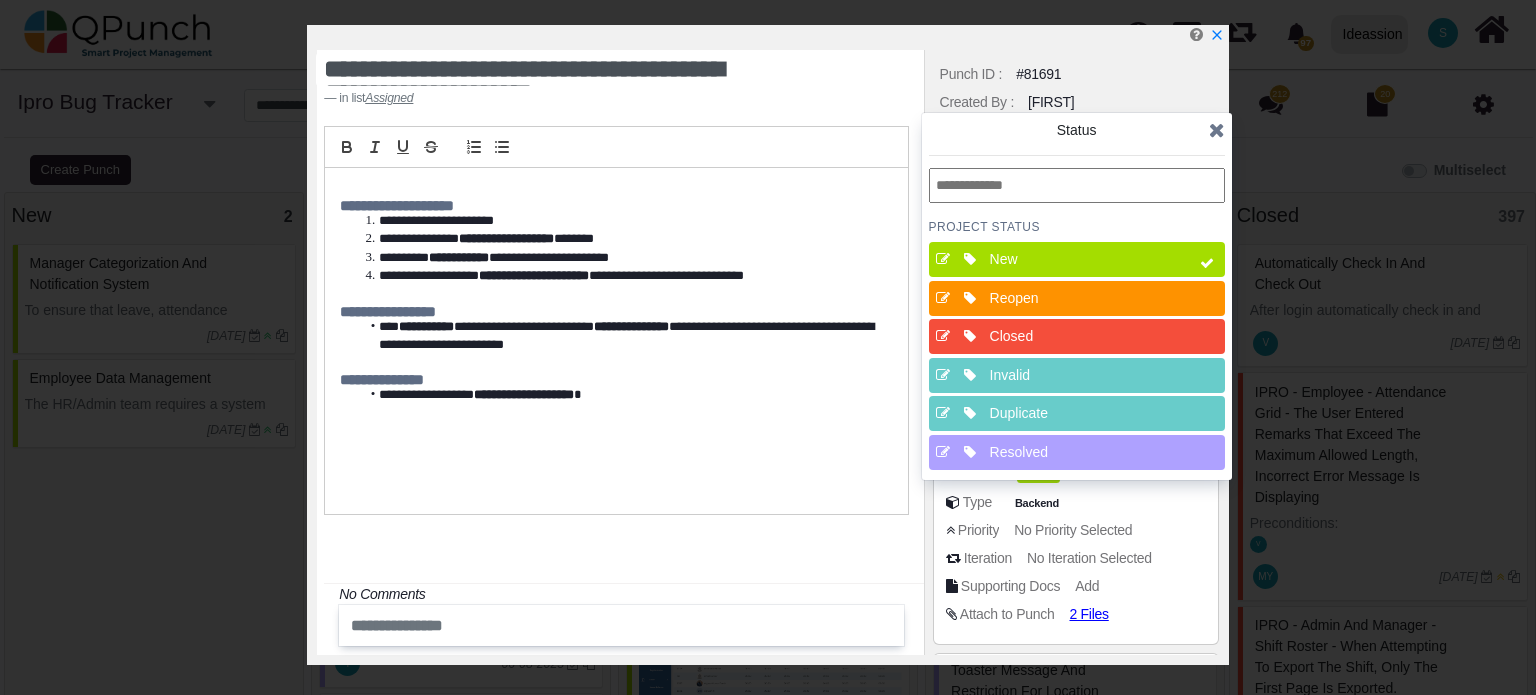 click on "Closed" at bounding box center (1083, 336) 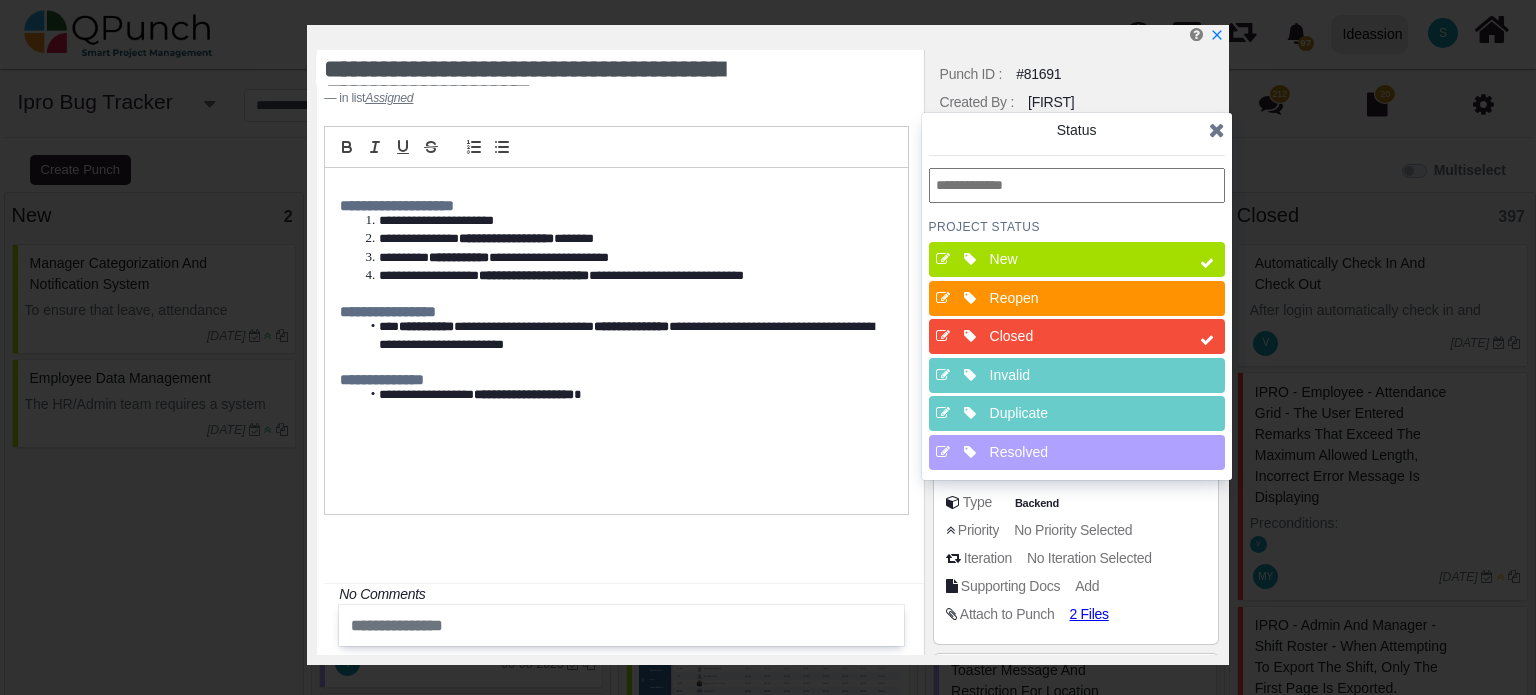click at bounding box center (1217, 130) 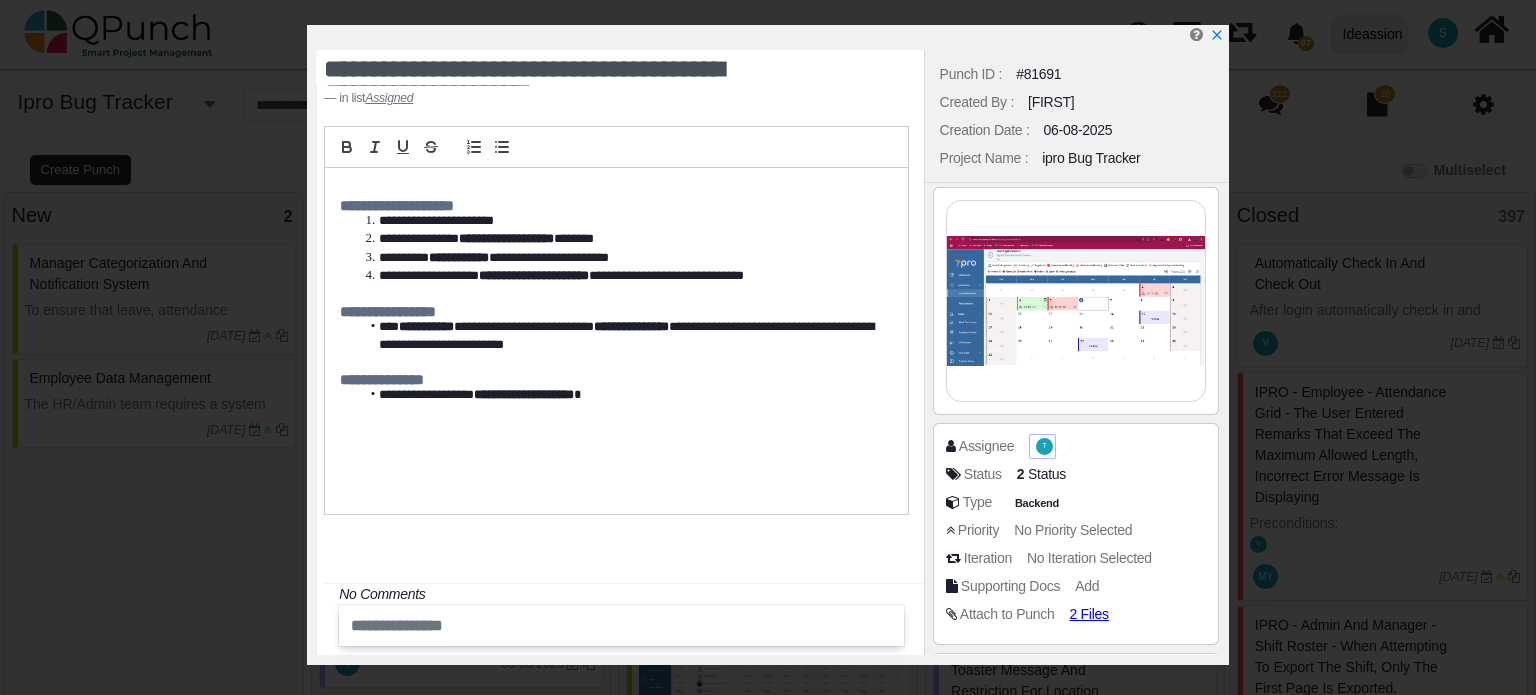 click on "T" at bounding box center (1044, 446) 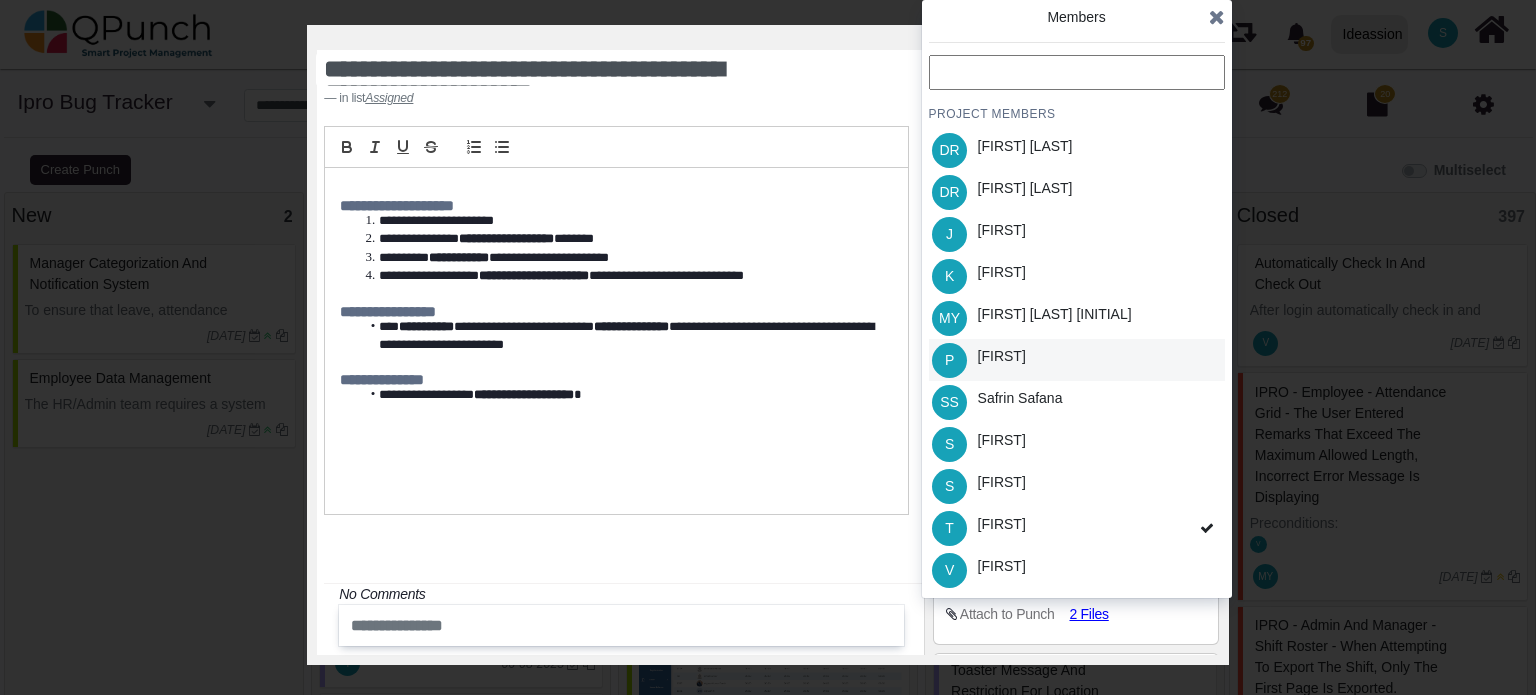 click on "P [FIRST]" at bounding box center [1077, 360] 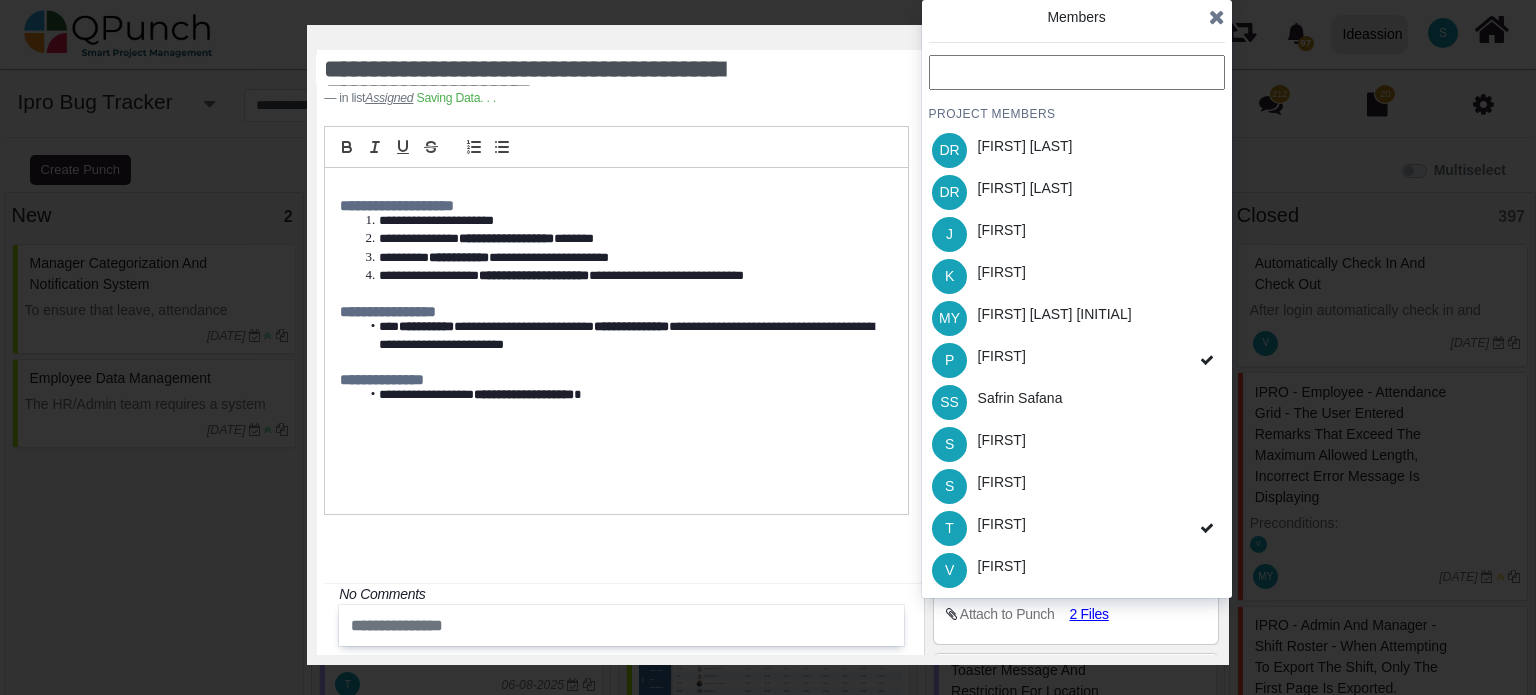 click at bounding box center (1217, 17) 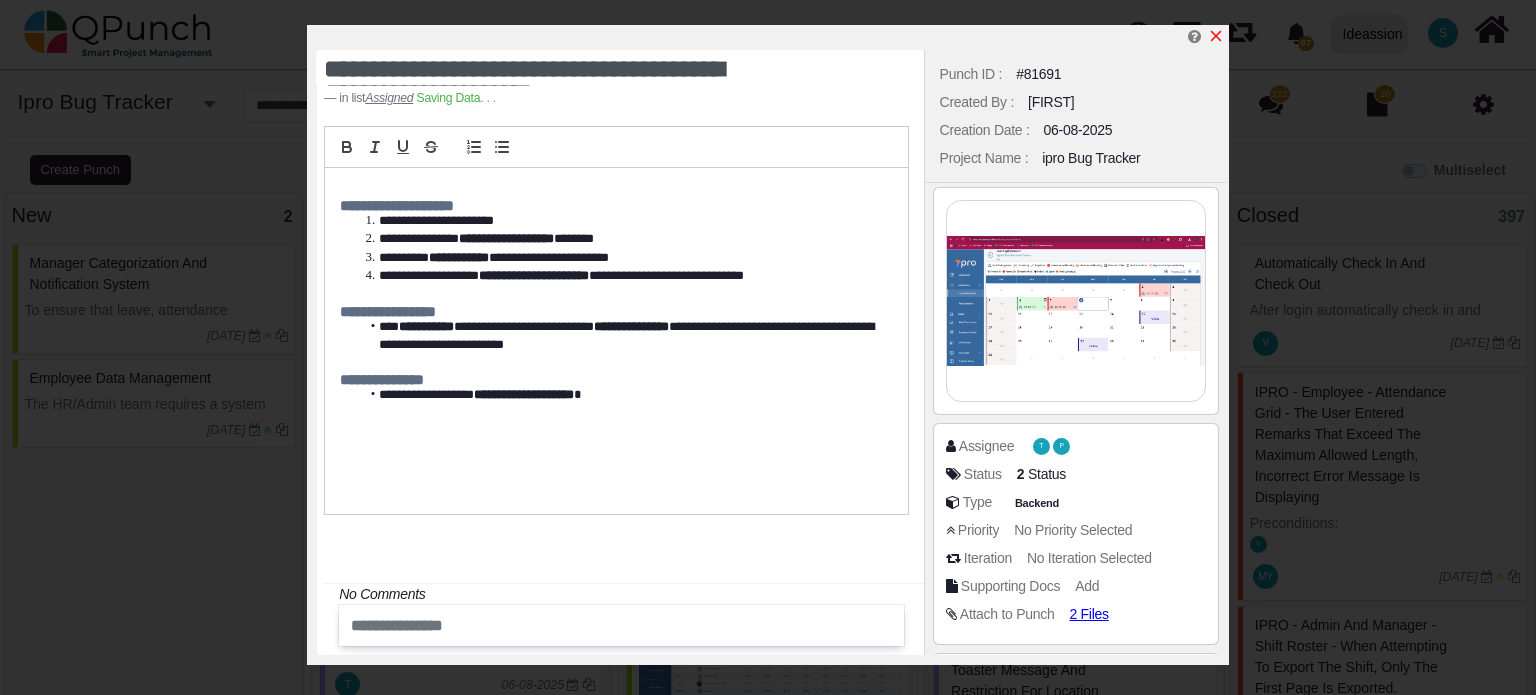 click 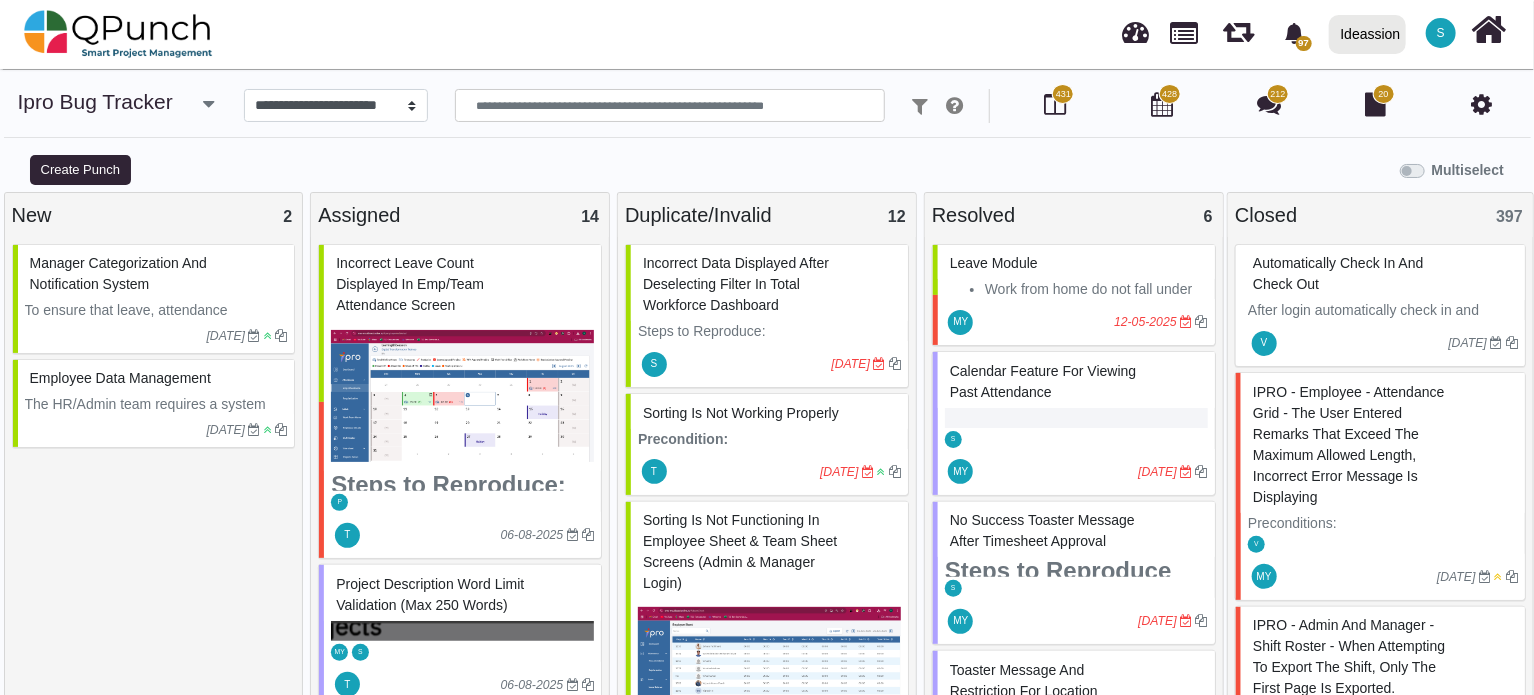 type 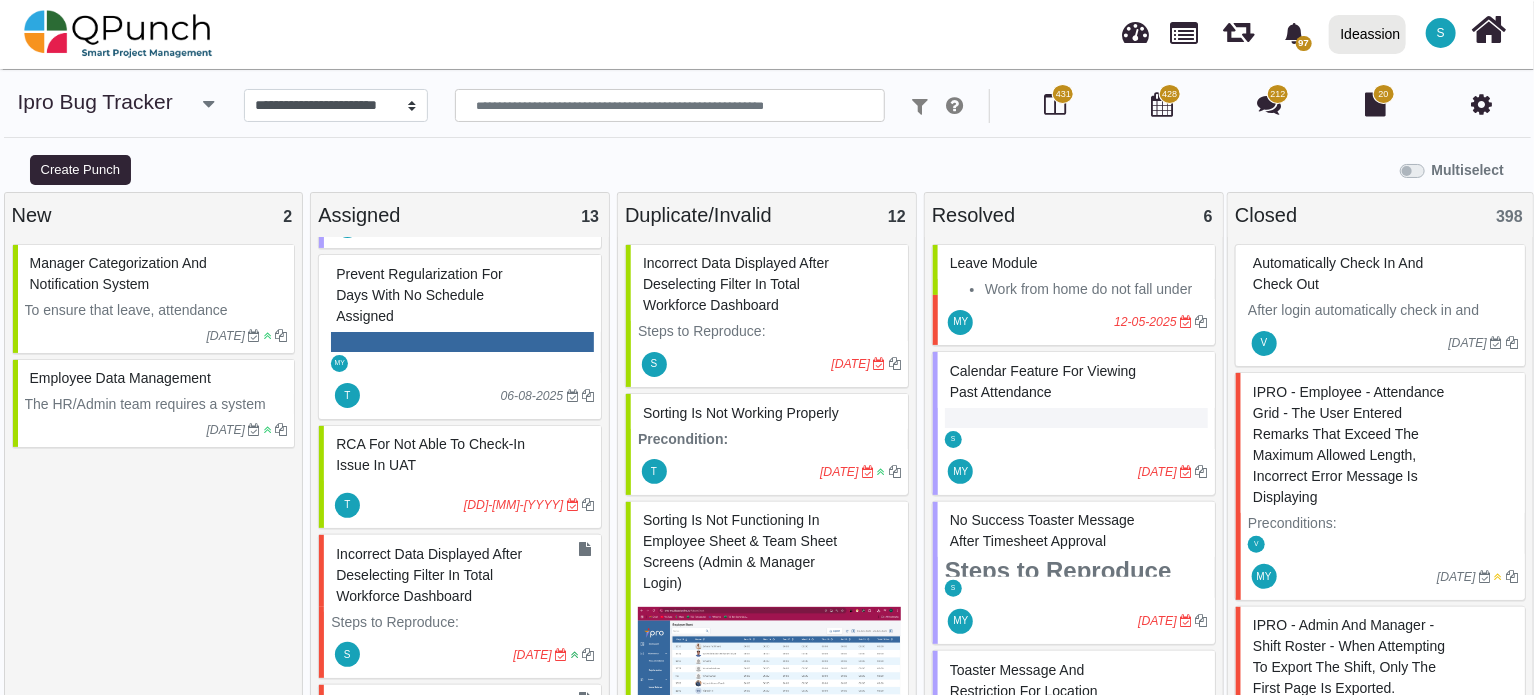 scroll, scrollTop: 0, scrollLeft: 0, axis: both 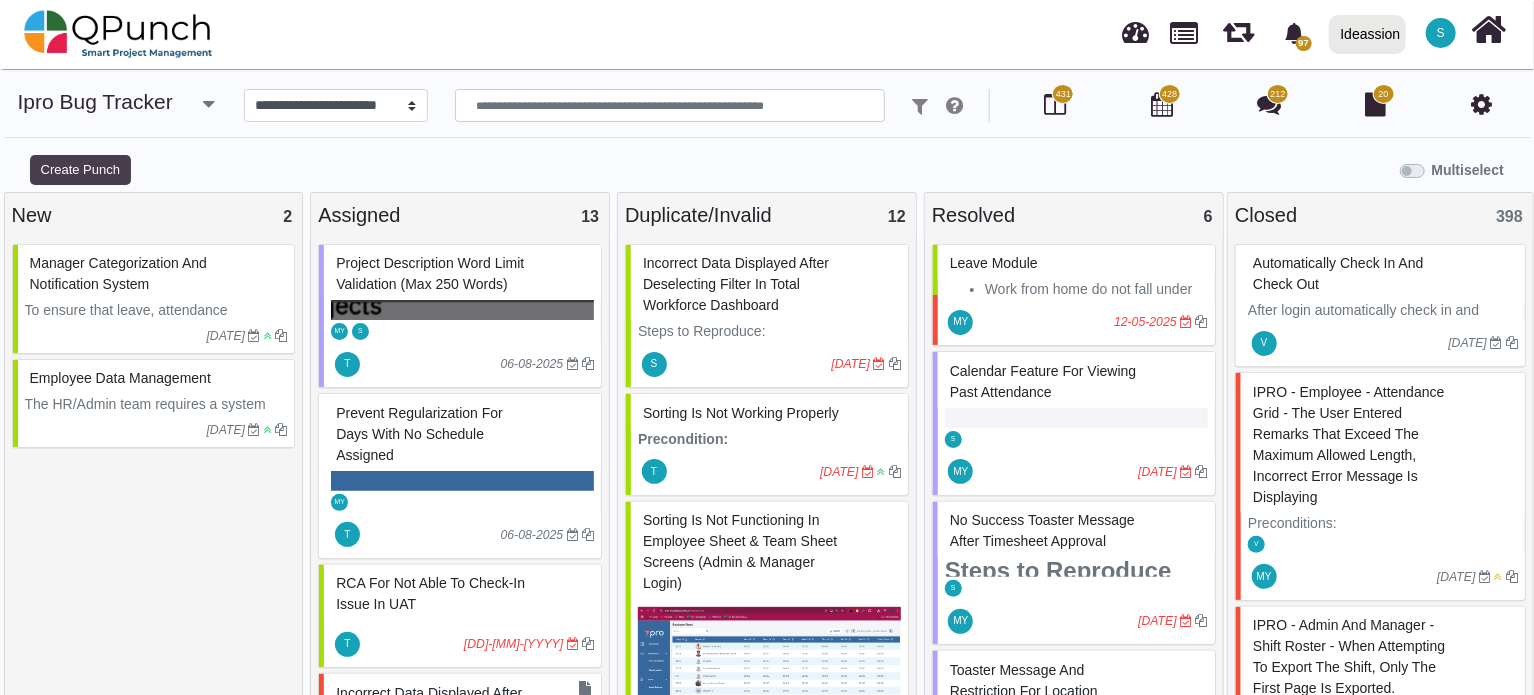click on "Create Punch" at bounding box center (80, 170) 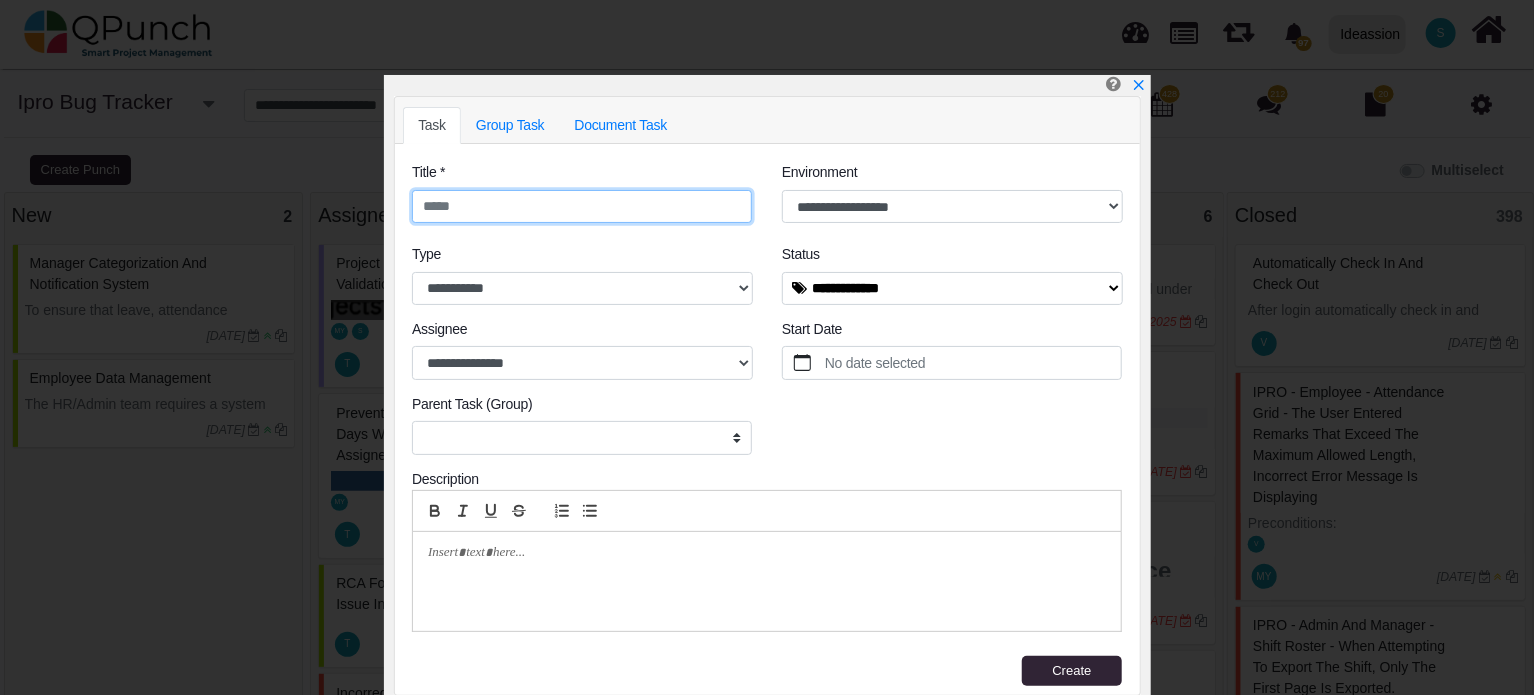 click at bounding box center (582, 207) 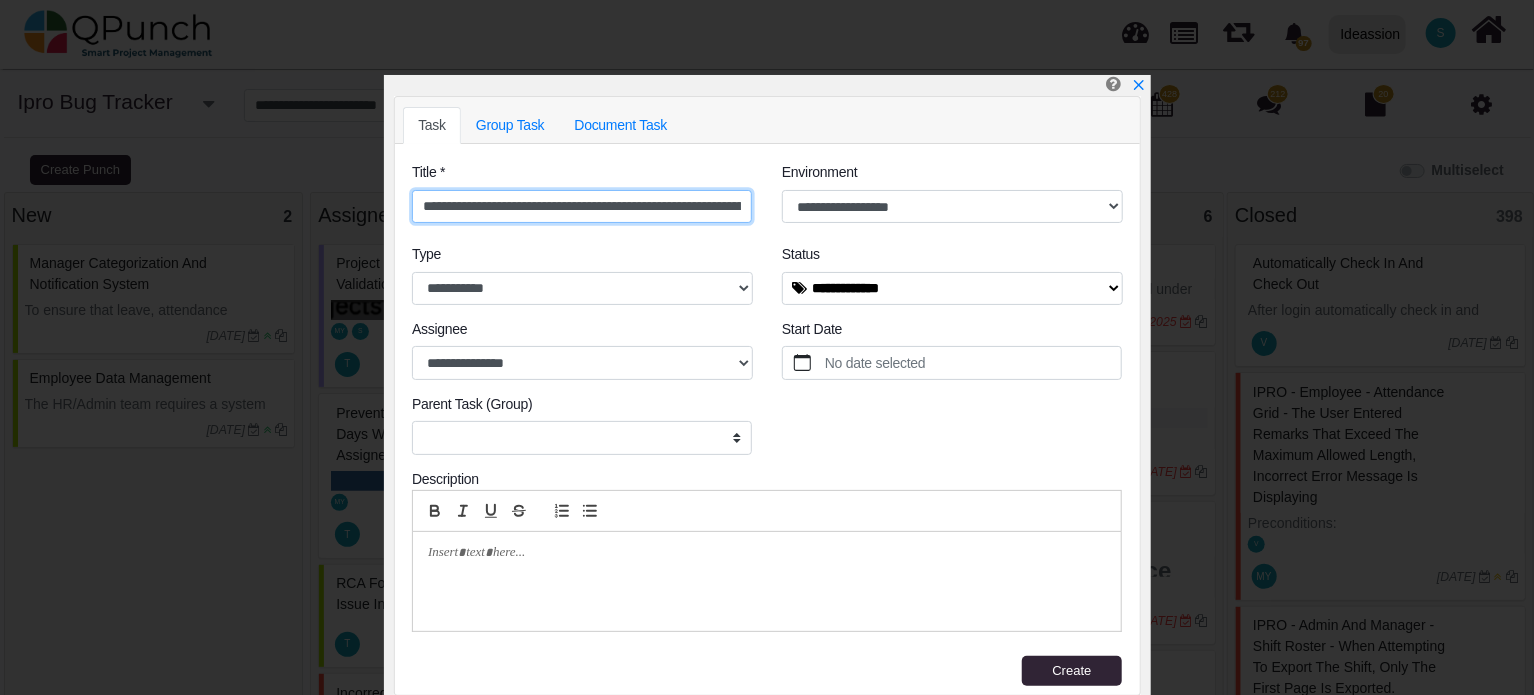 scroll, scrollTop: 0, scrollLeft: 168, axis: horizontal 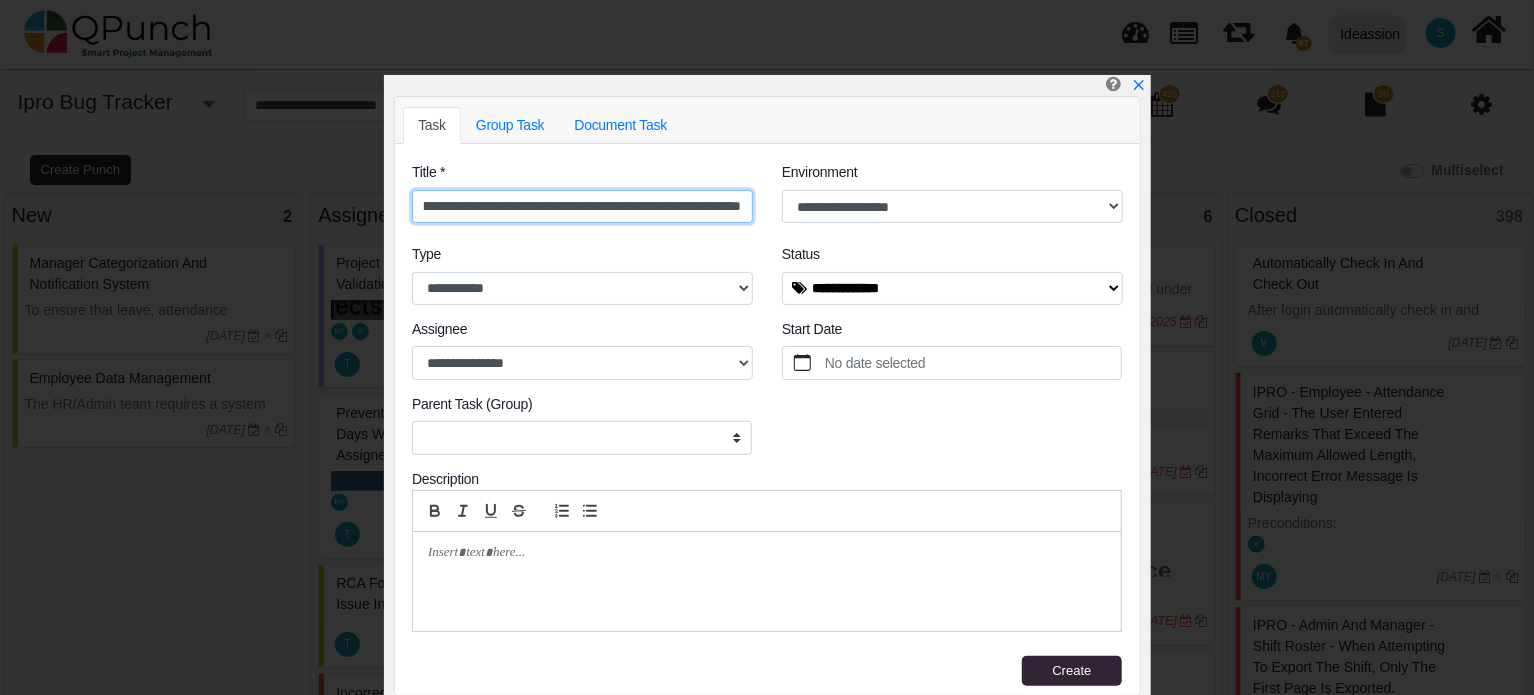 type on "**********" 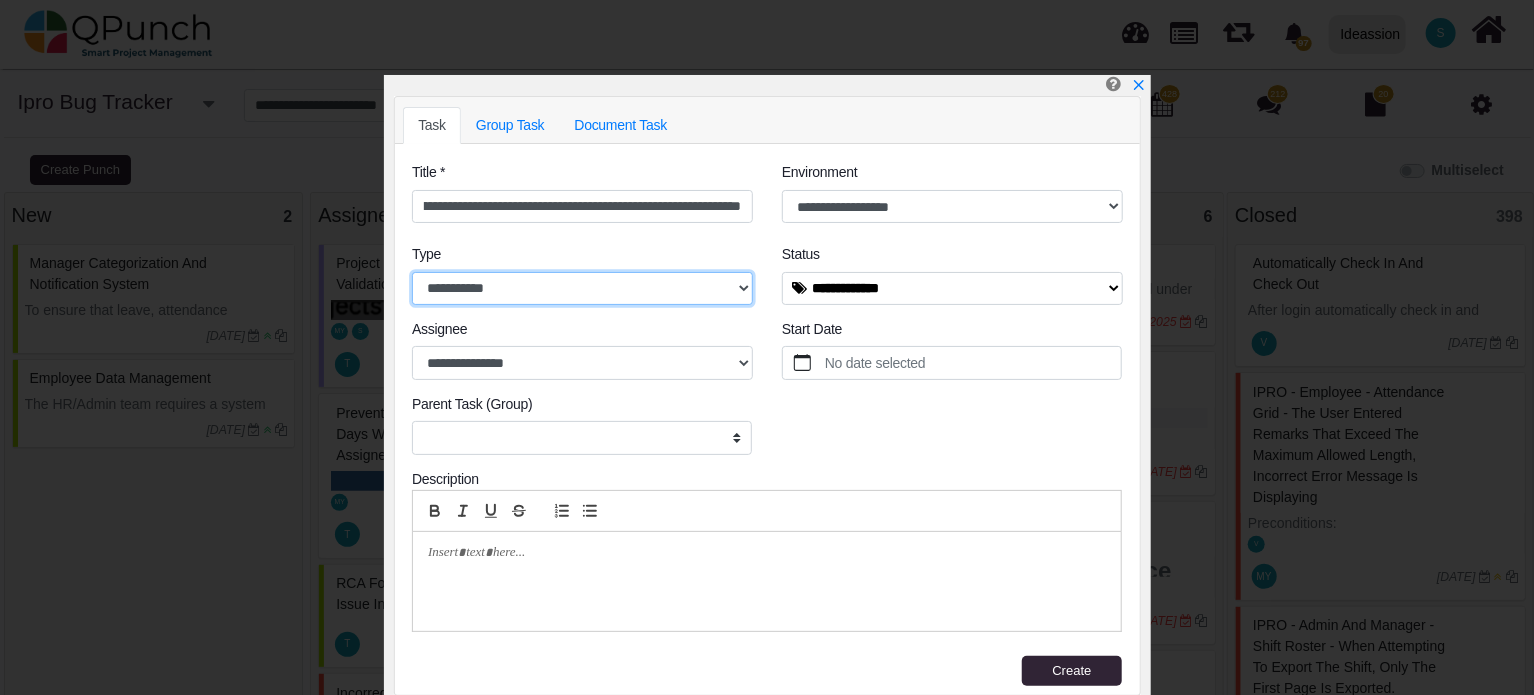scroll, scrollTop: 0, scrollLeft: 0, axis: both 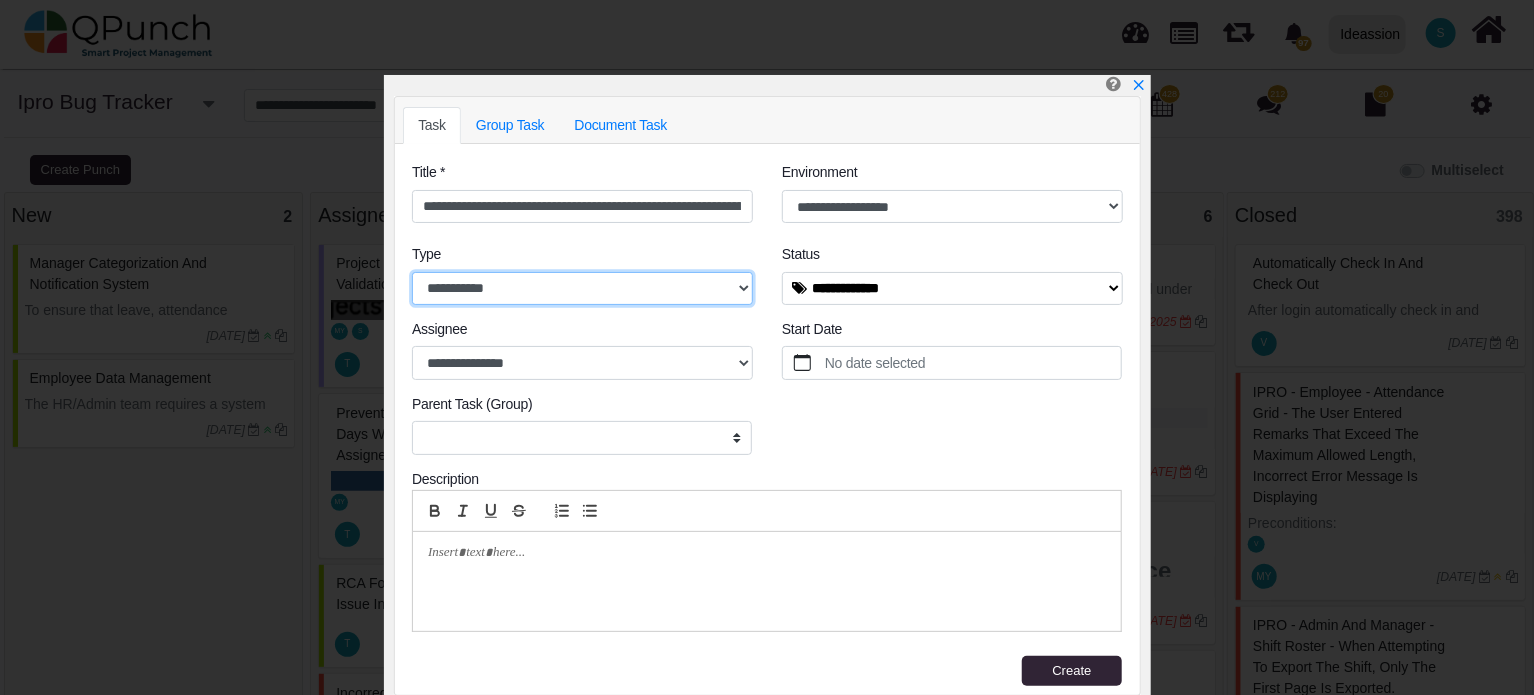 click on "**********" at bounding box center [582, 289] 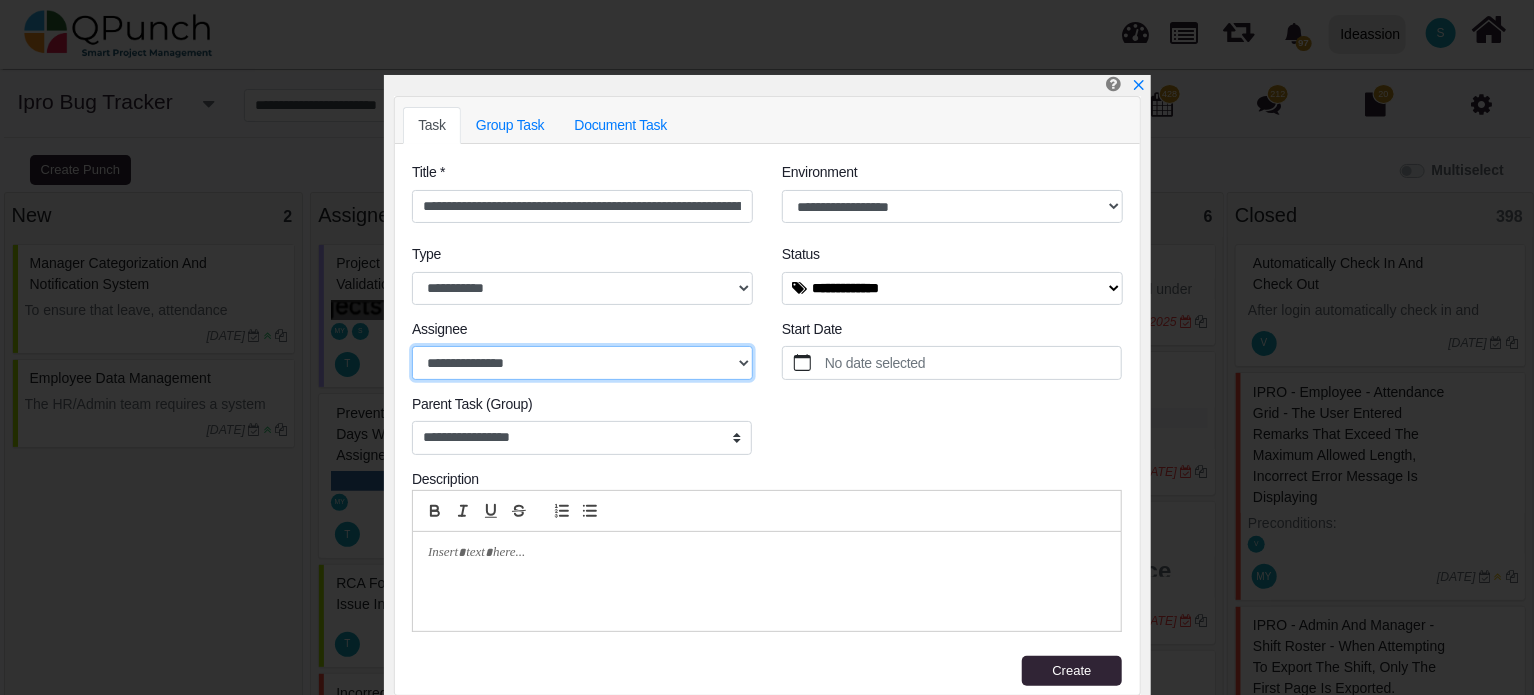 click on "**********" at bounding box center [582, 363] 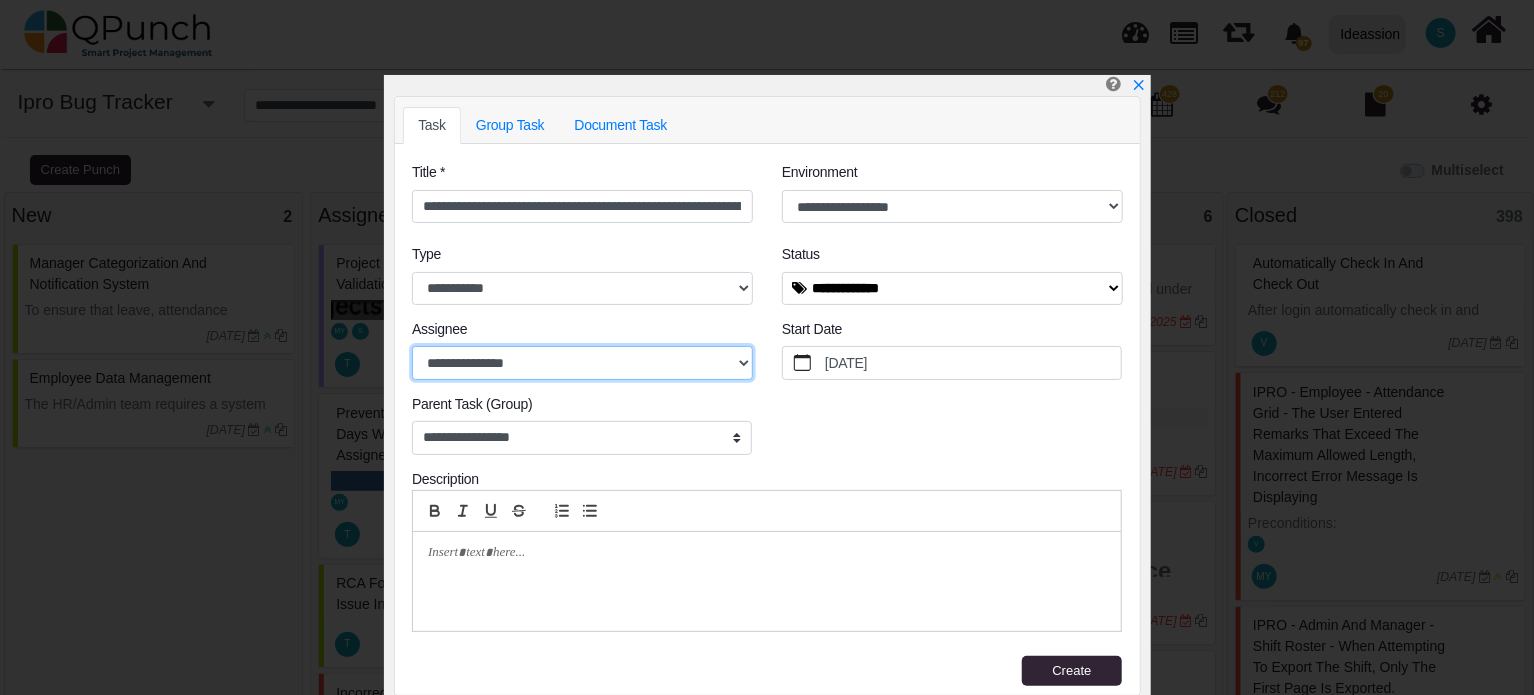 select on "****" 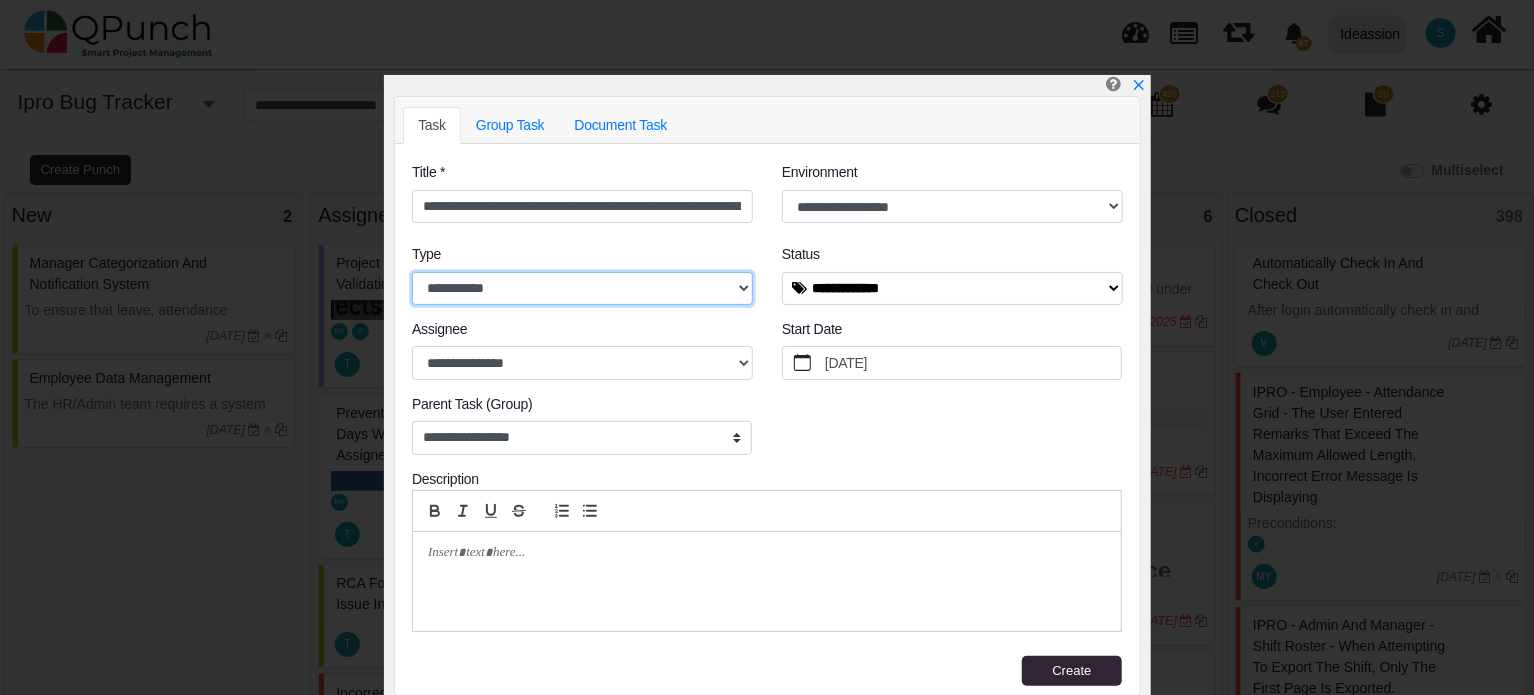 click on "**********" at bounding box center [582, 289] 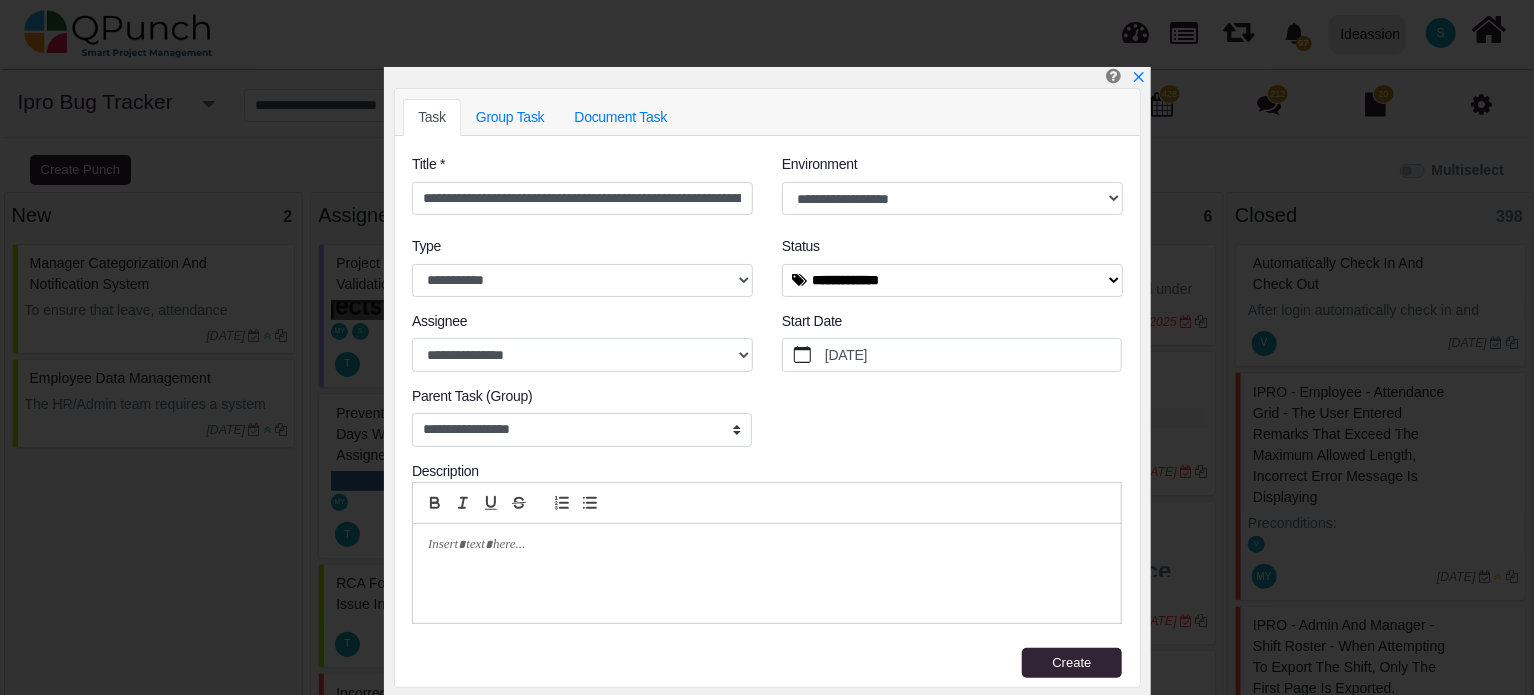 click at bounding box center (761, 545) 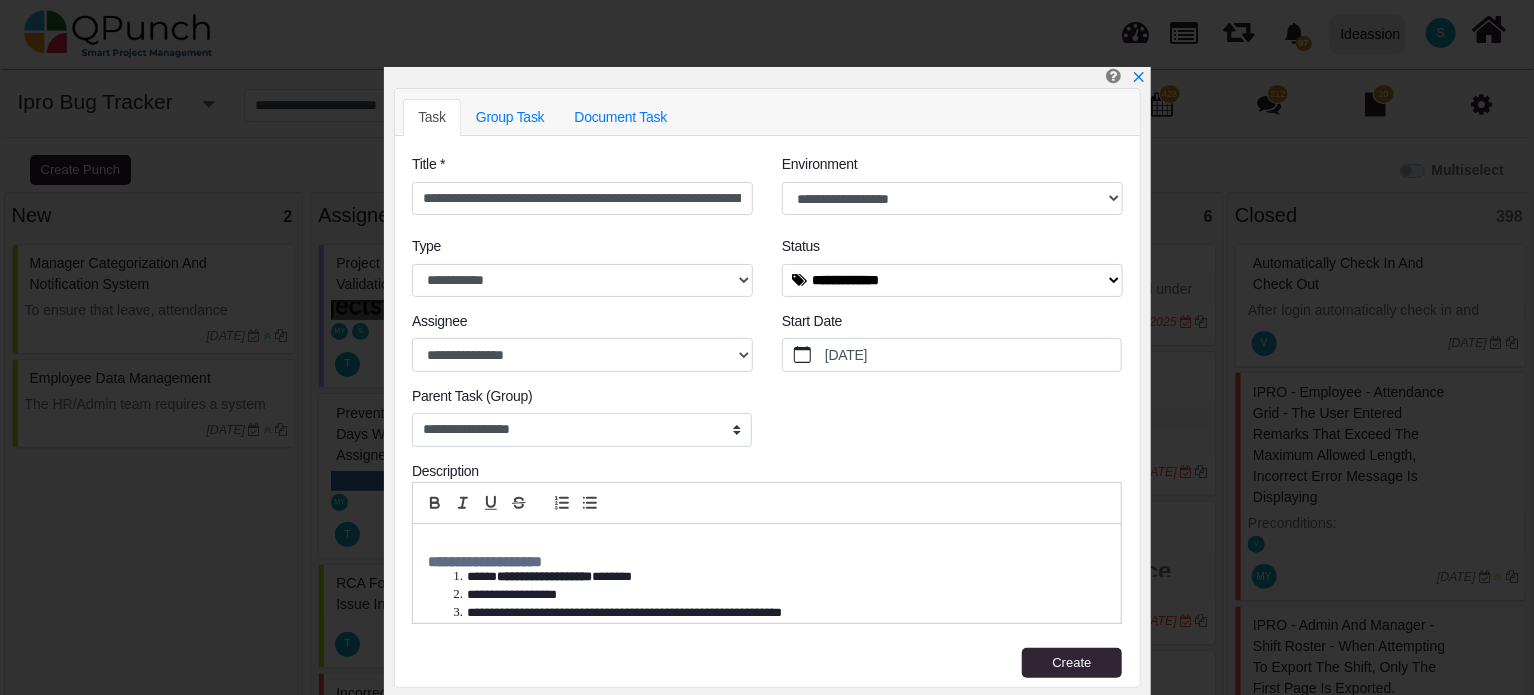 scroll, scrollTop: 0, scrollLeft: 0, axis: both 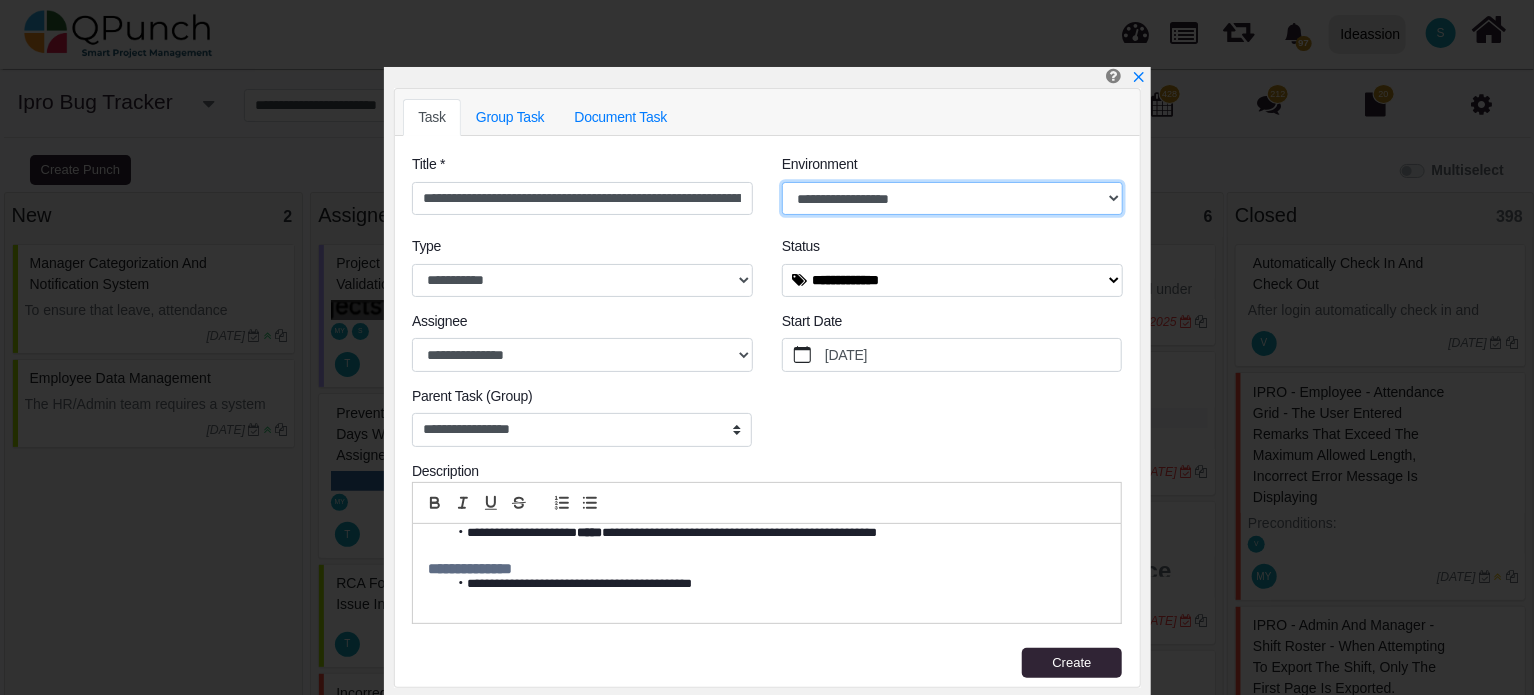 click on "**********" at bounding box center [952, 199] 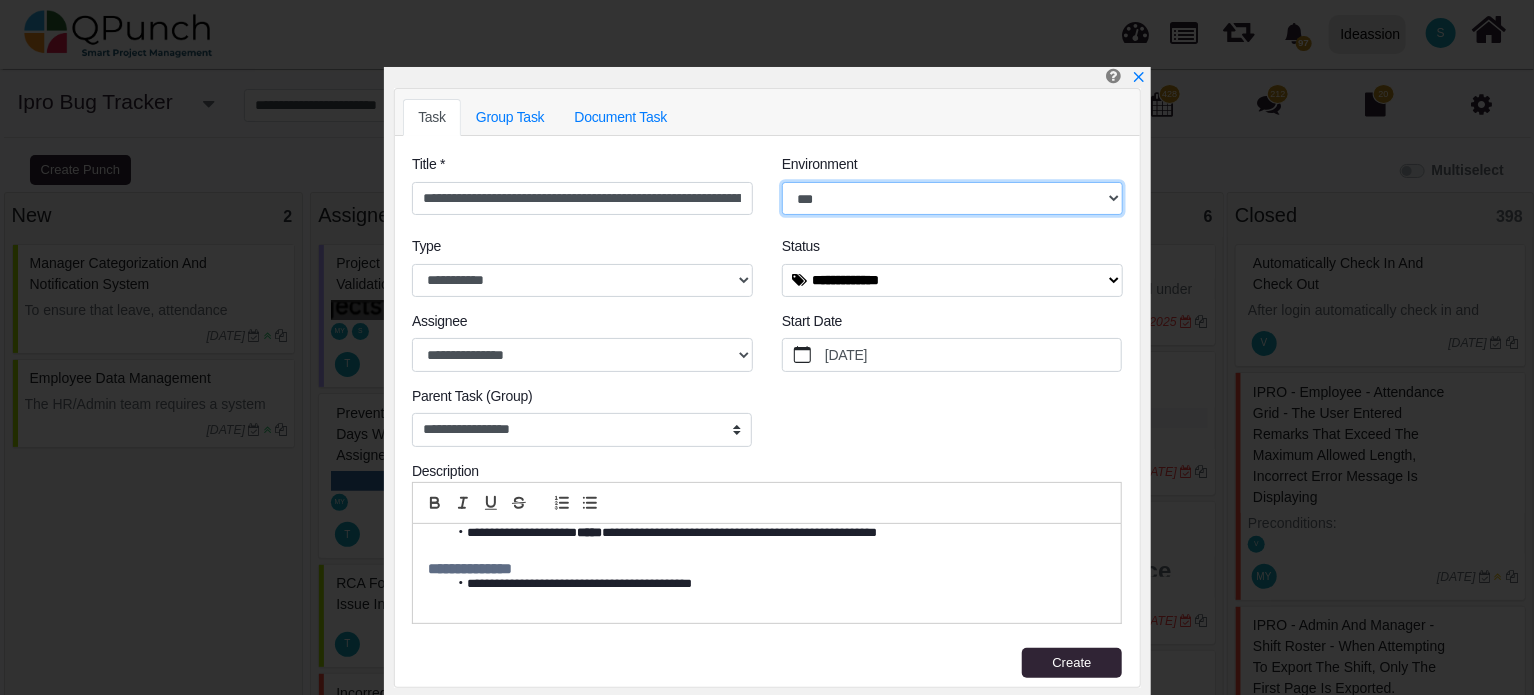 click on "**********" at bounding box center [952, 199] 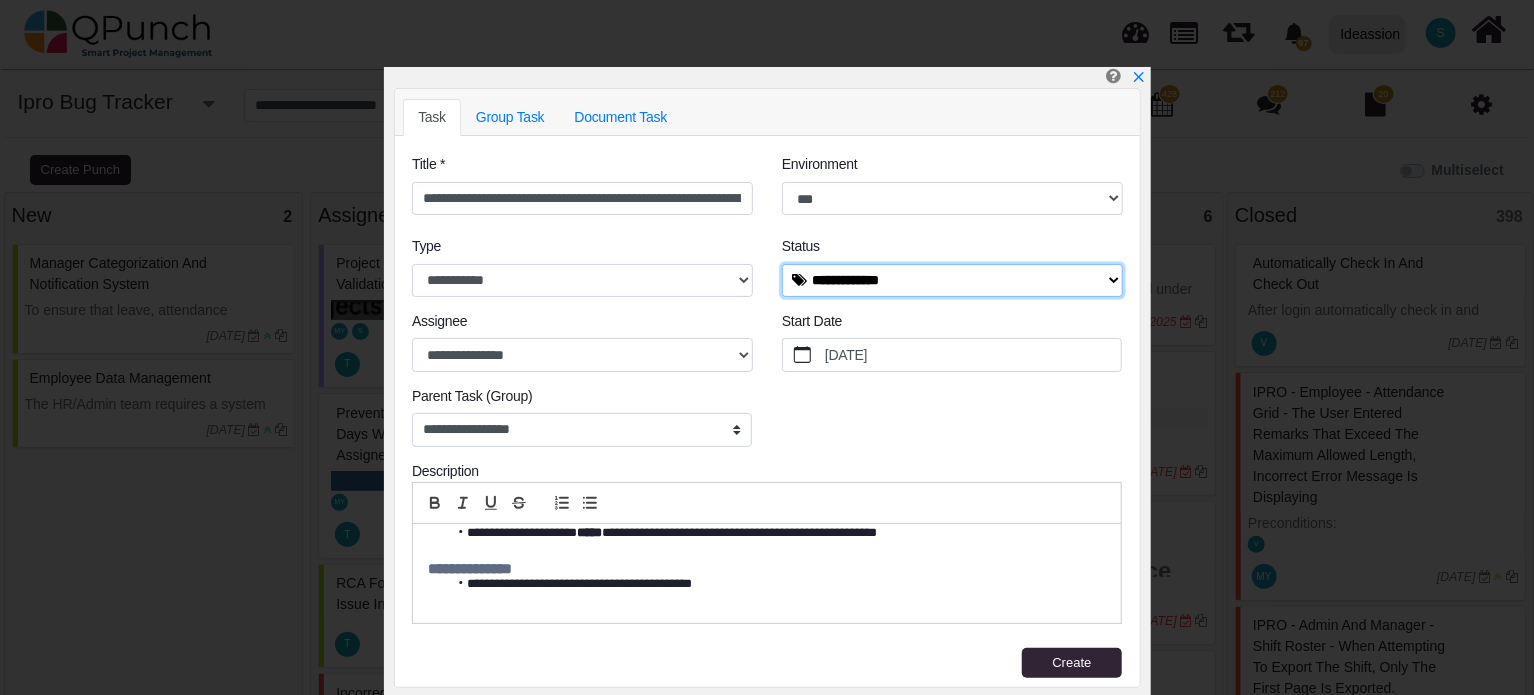 click on "**********" at bounding box center [952, 281] 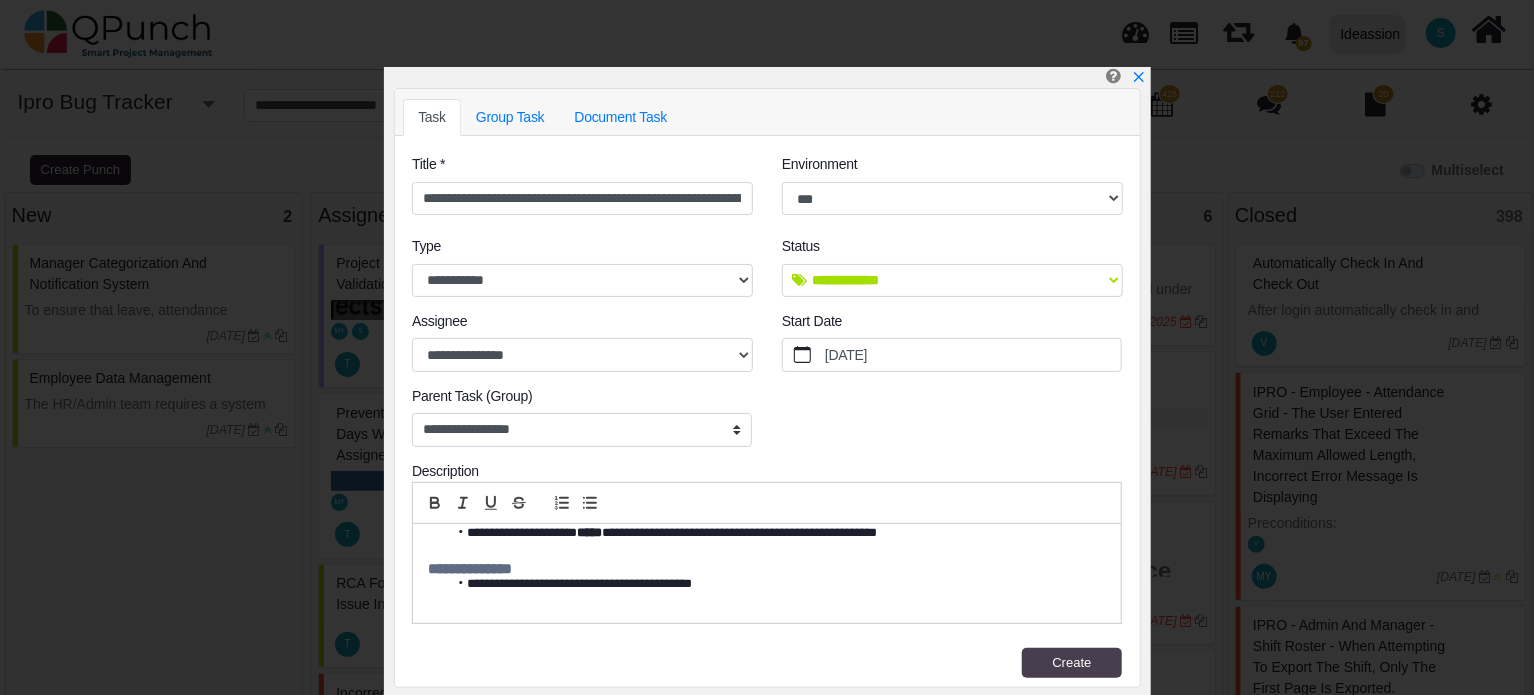 click on "Create" at bounding box center (1072, 663) 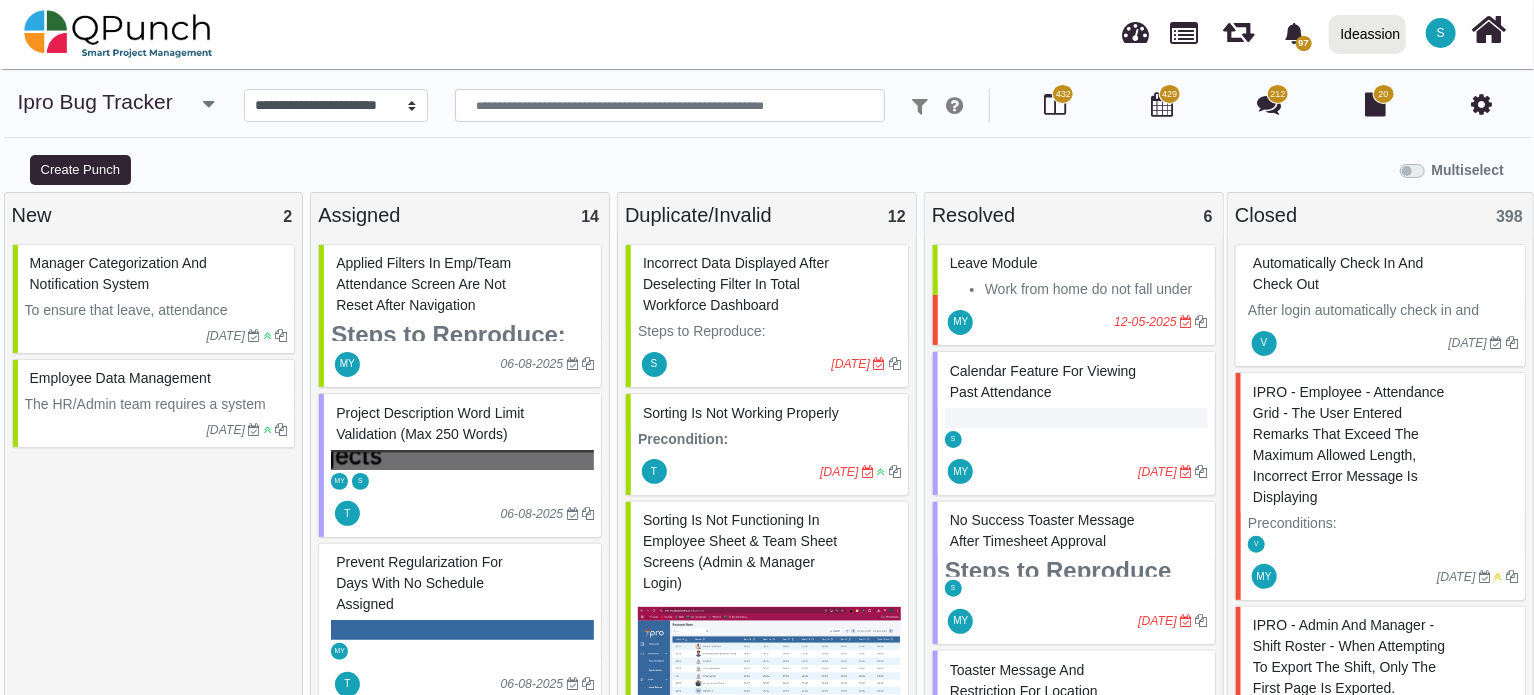 click on "Applied Filters in Emp/Team Attendance Screen Are Not Reset After Navigation" at bounding box center [423, 284] 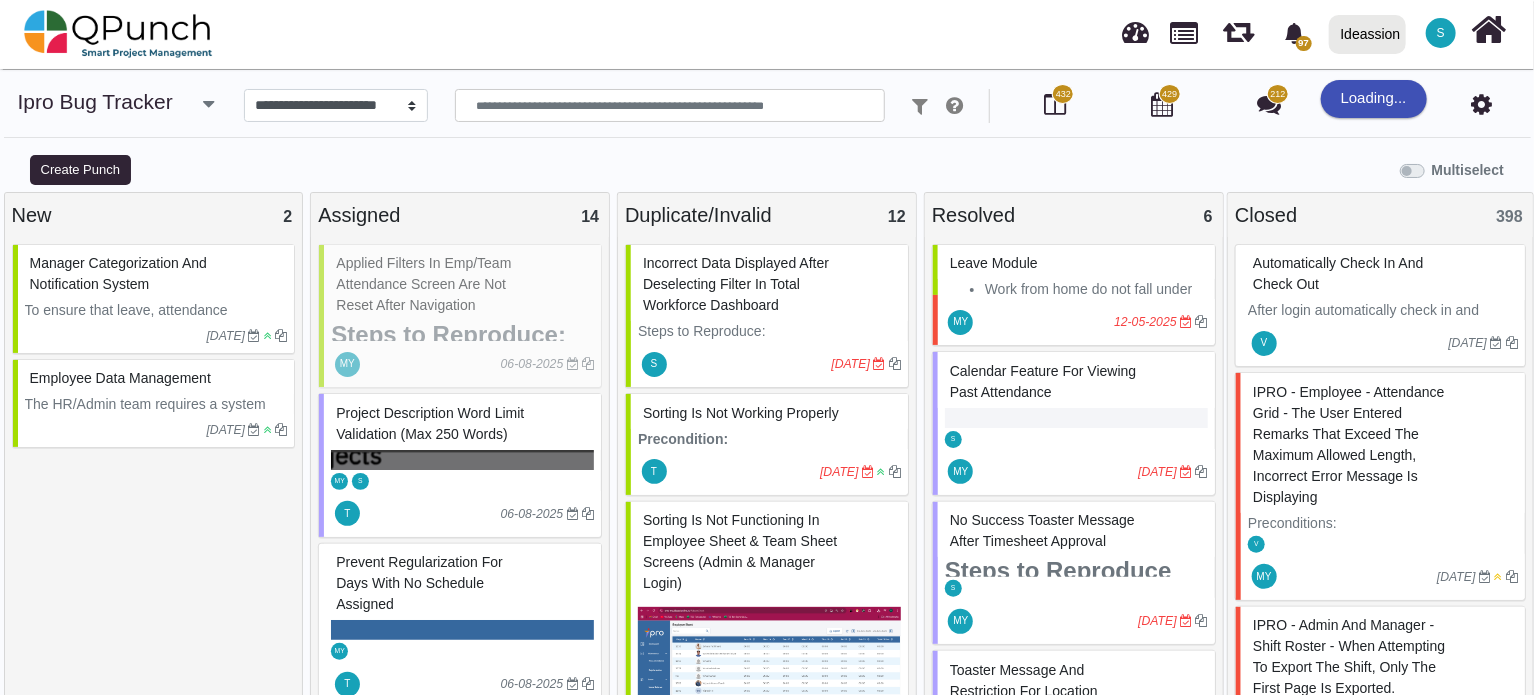 select on "***" 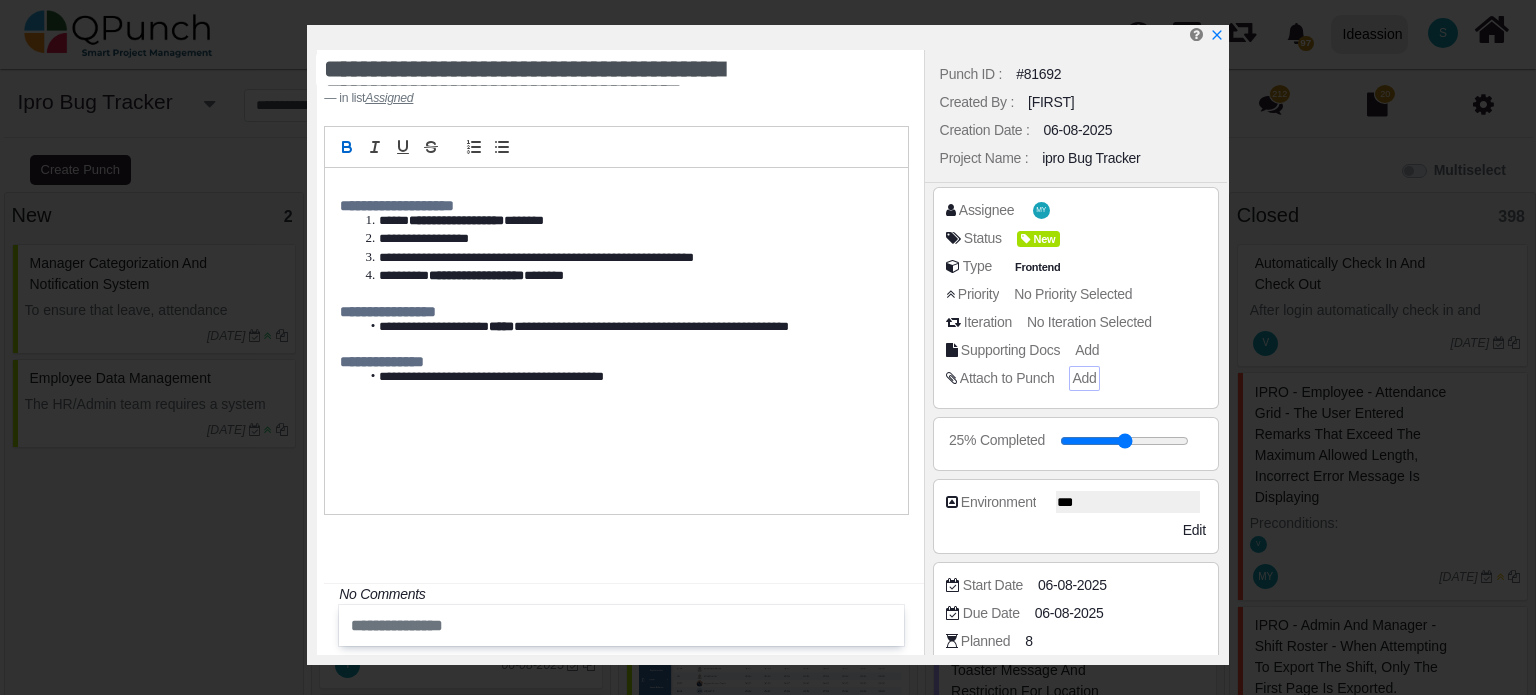 click on "Add" at bounding box center (1084, 378) 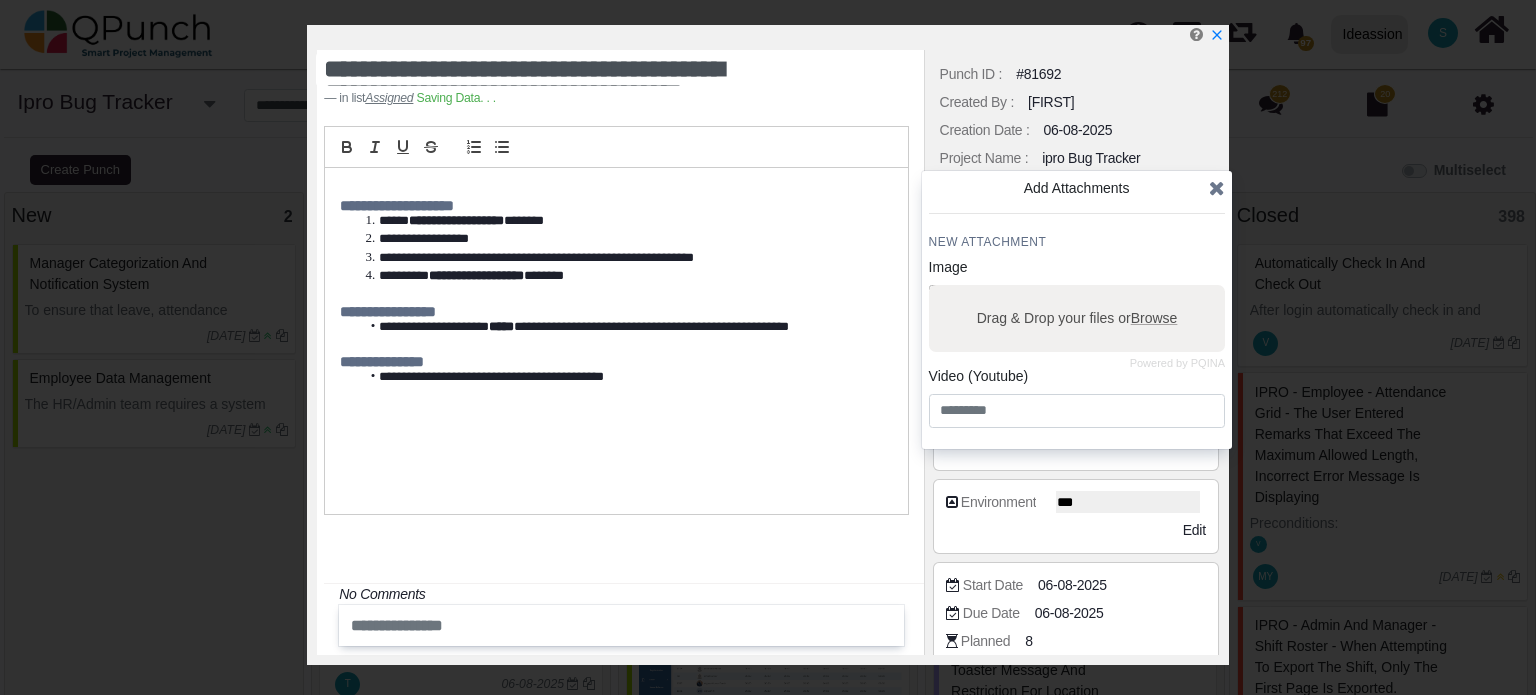click on "Drag & Drop your files or  Browse" at bounding box center [1076, 318] 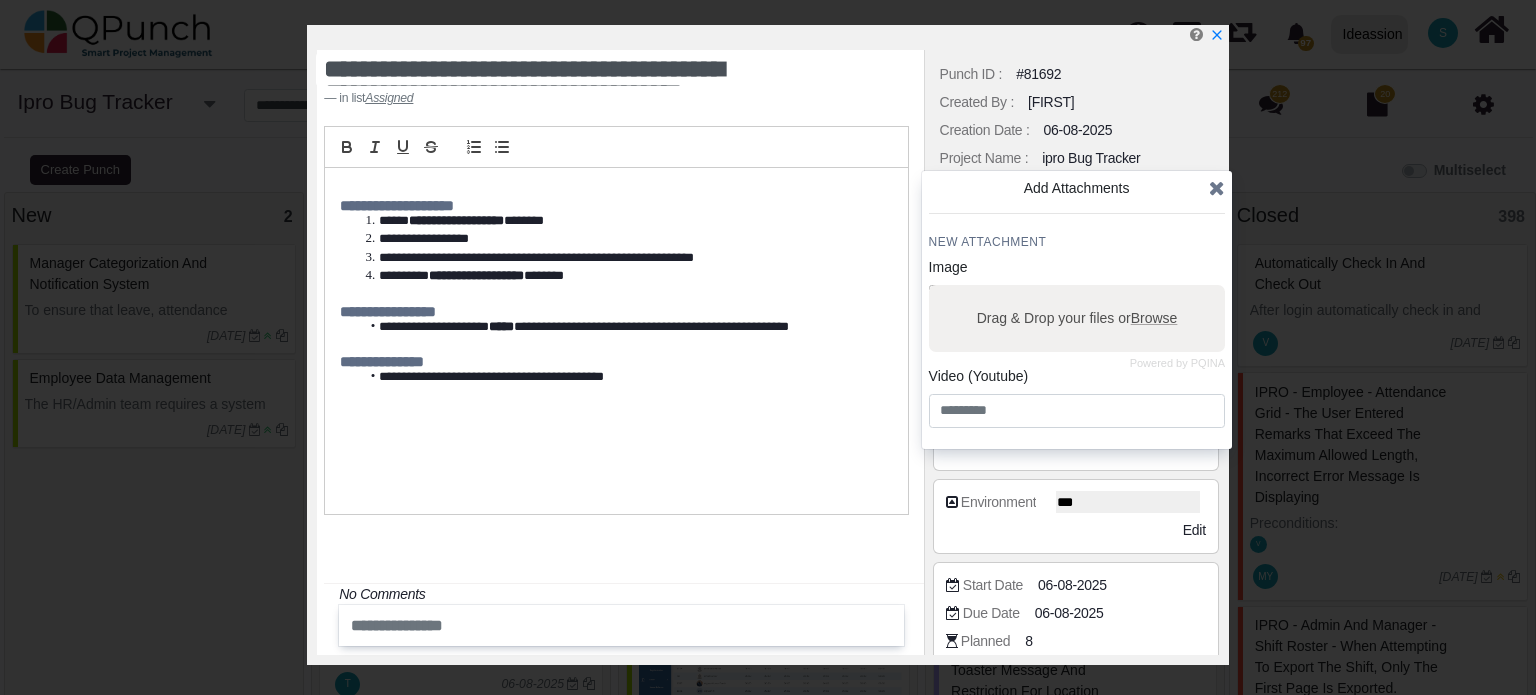 type on "**********" 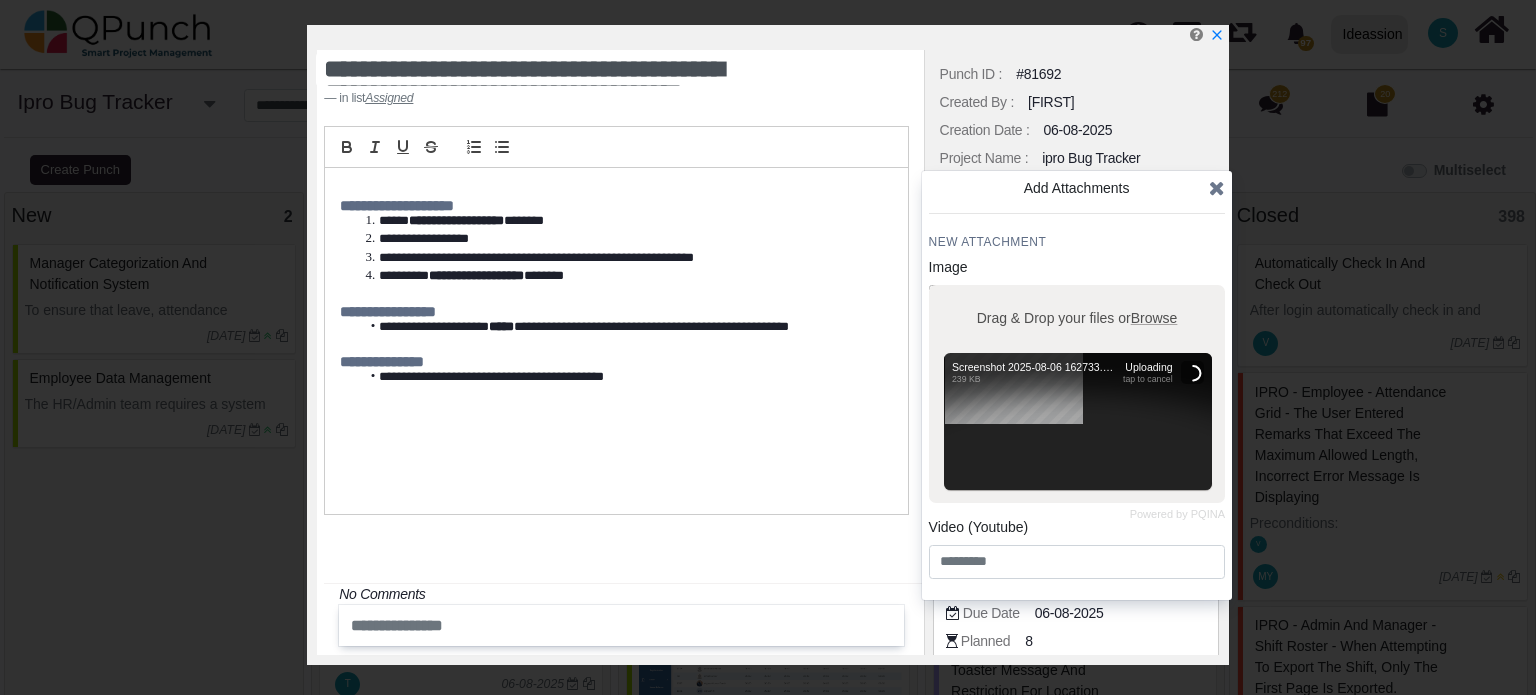 click at bounding box center (1217, 188) 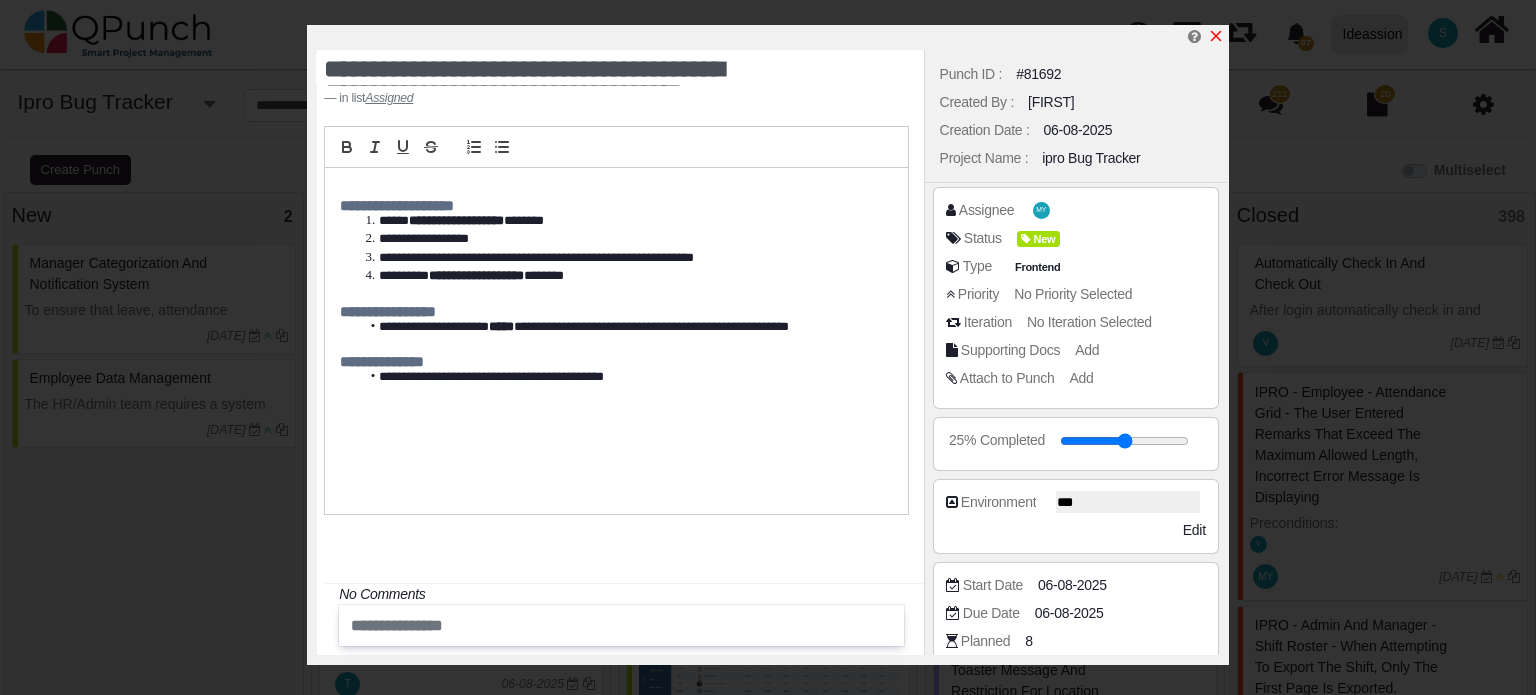 click 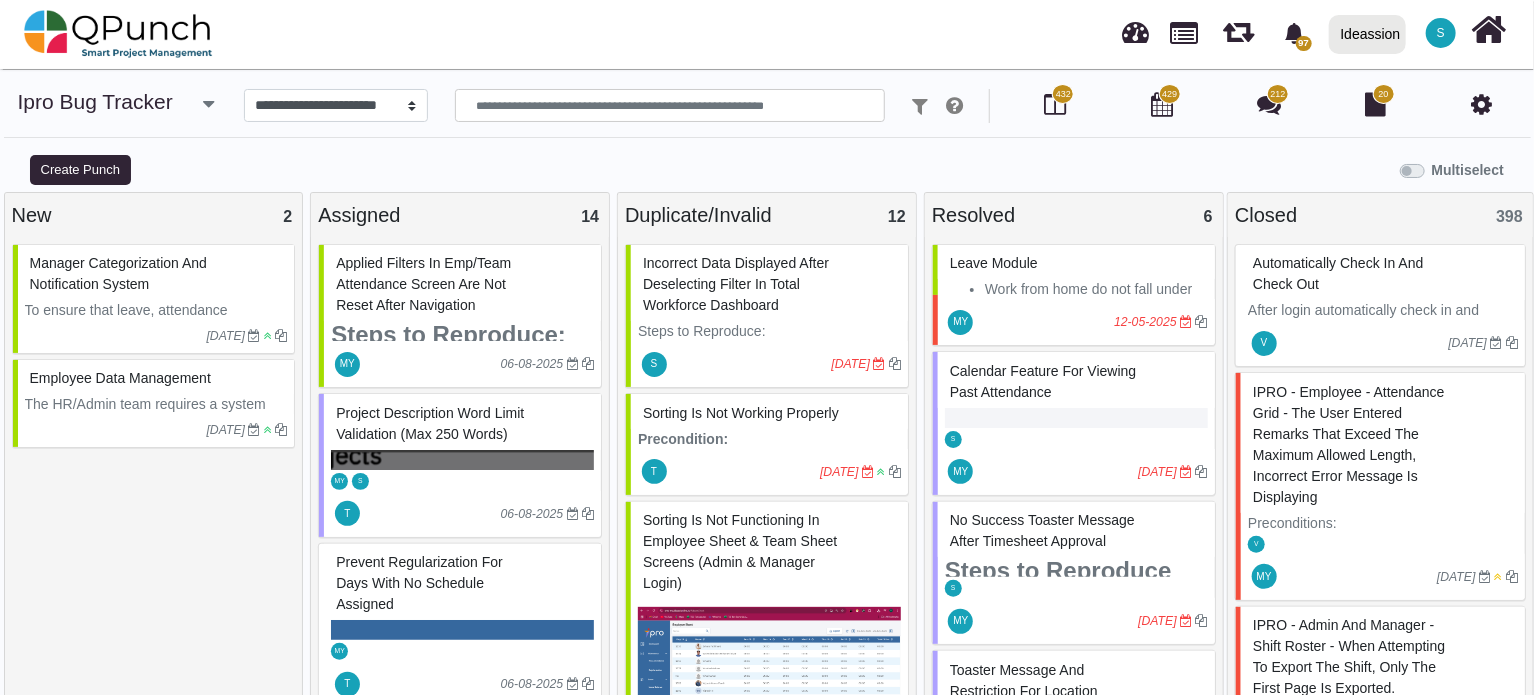 click on "Applied Filters in Emp/Team Attendance Screen Are Not Reset After Navigation" at bounding box center [423, 284] 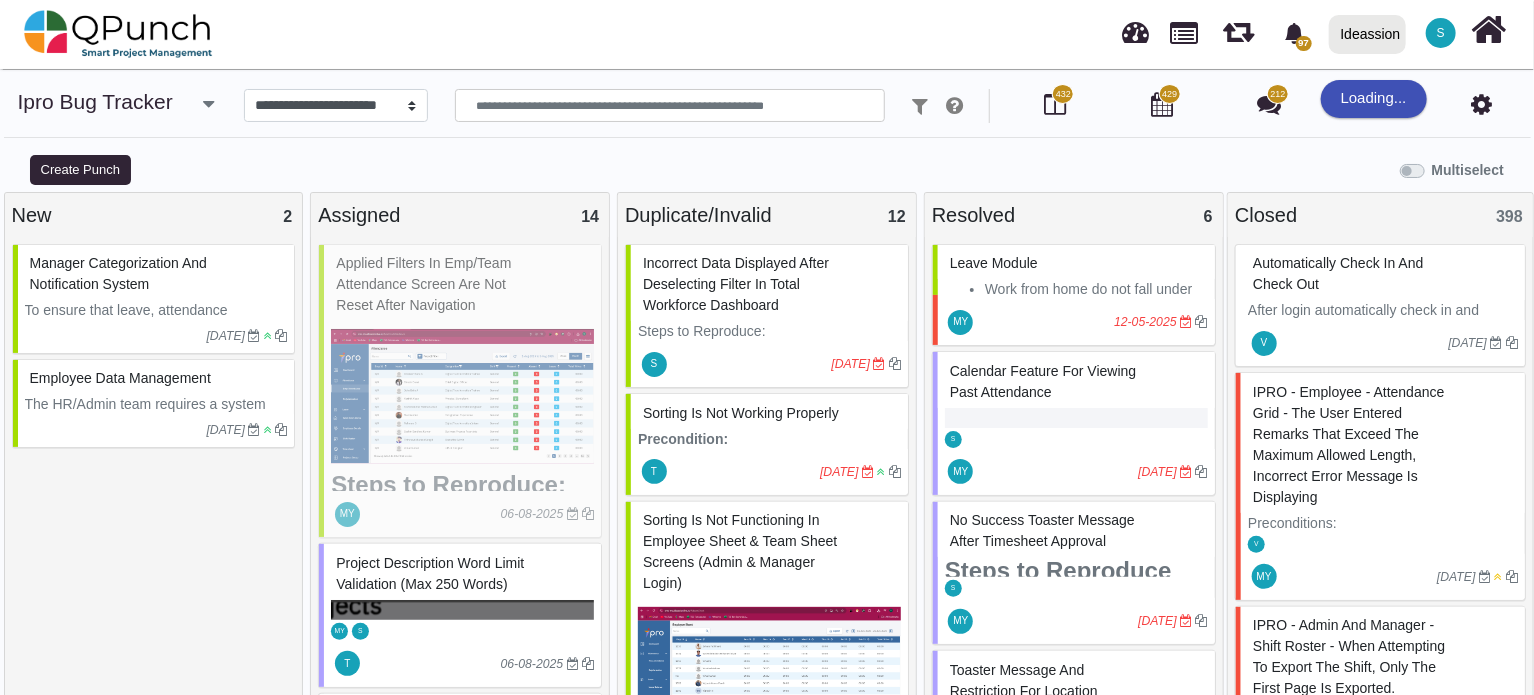 select on "***" 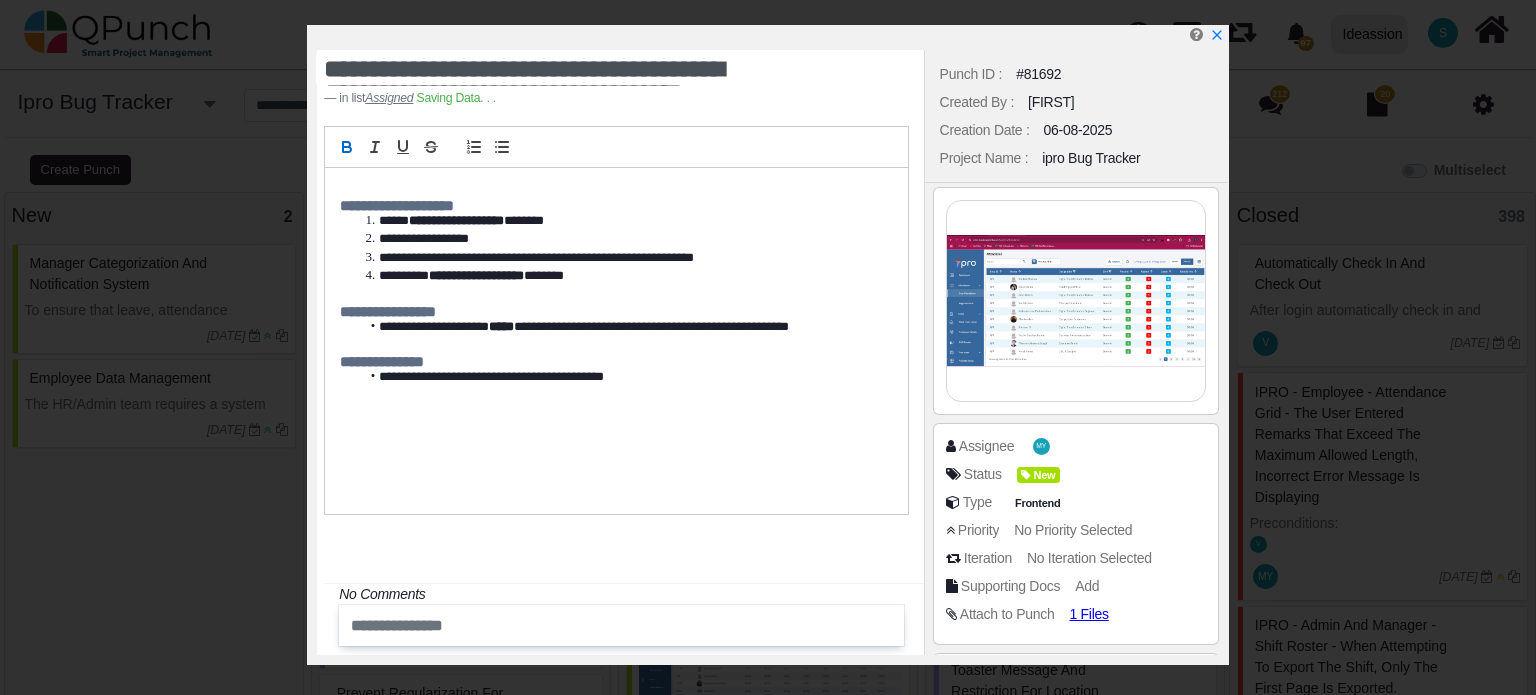click on "#81692" at bounding box center [1038, 74] 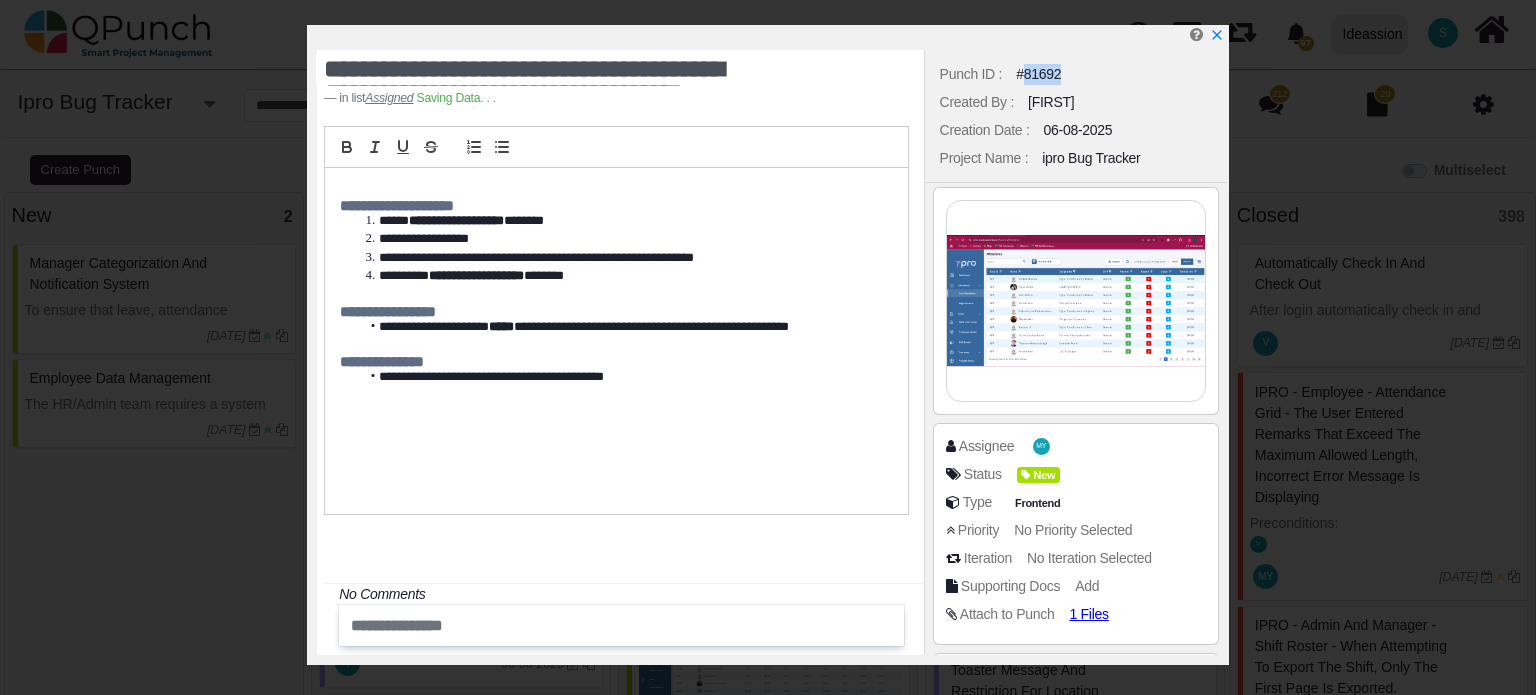 click on "#81692" at bounding box center (1038, 74) 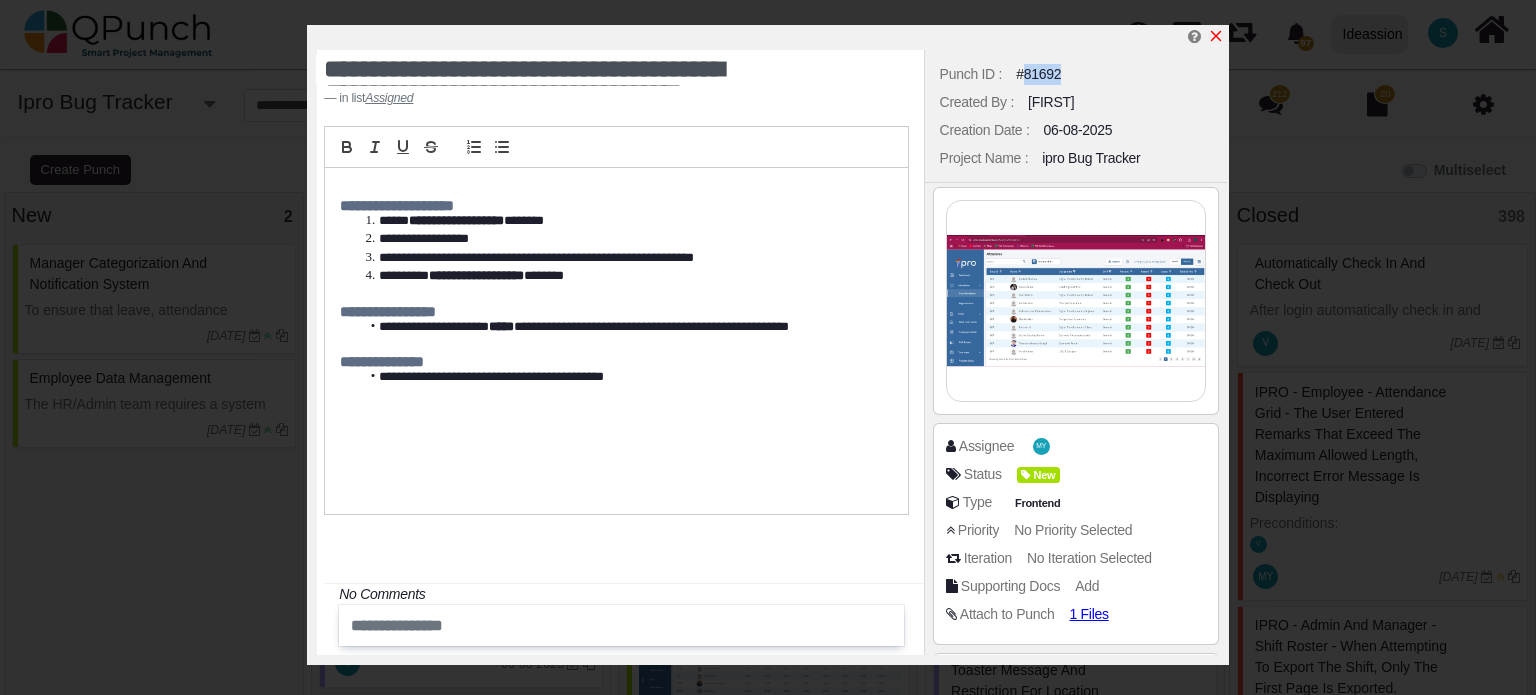 click 